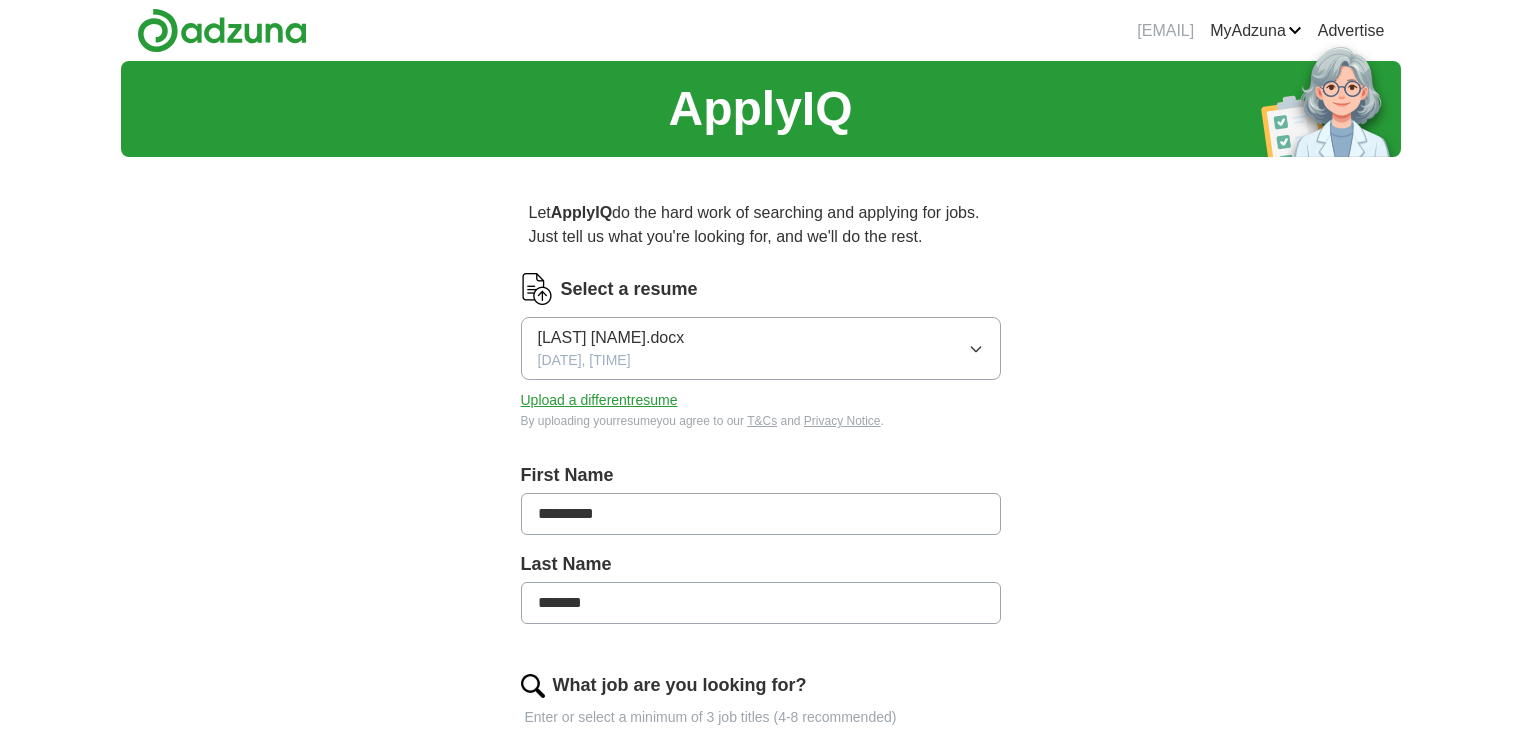 scroll, scrollTop: 0, scrollLeft: 0, axis: both 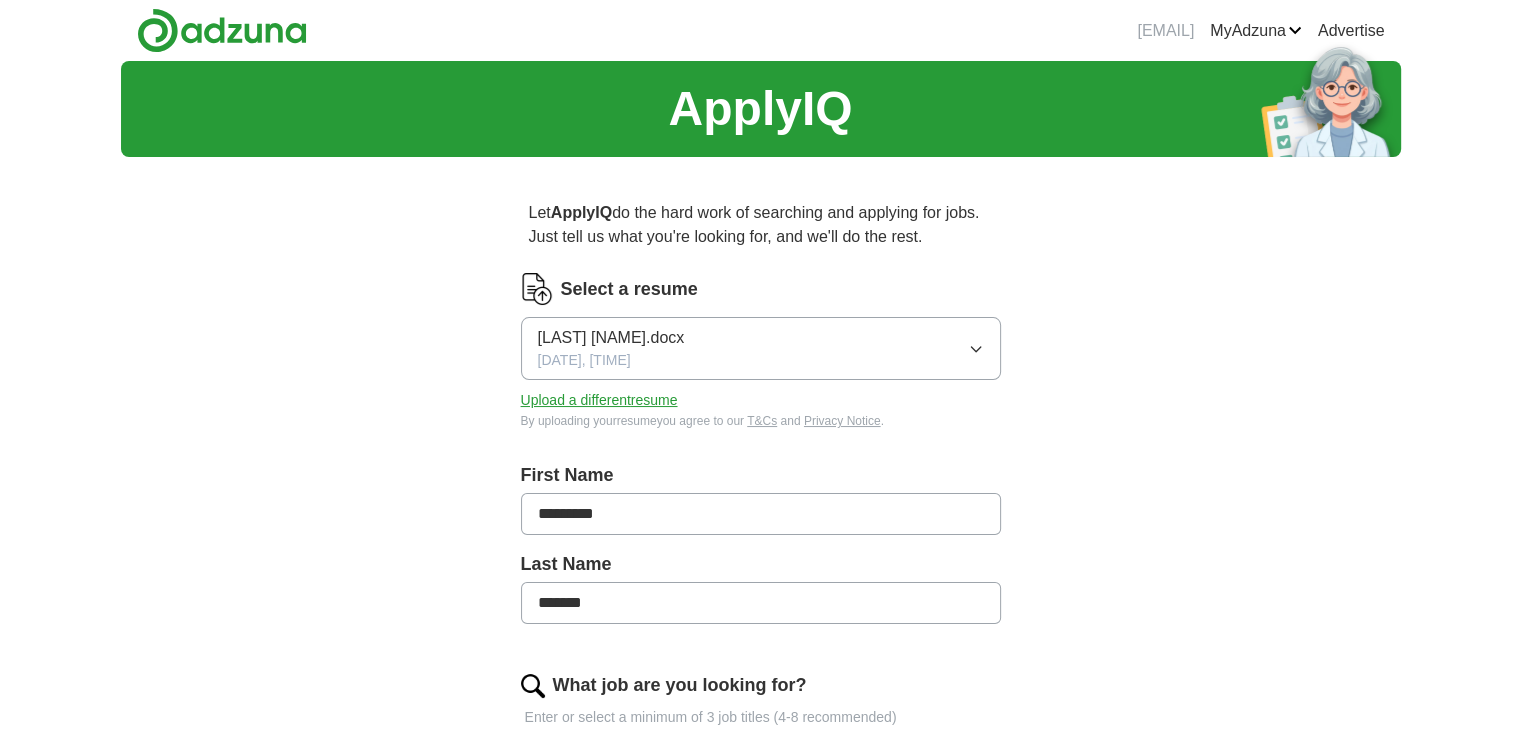 click on "[LAST] [NAME].docx" at bounding box center [611, 338] 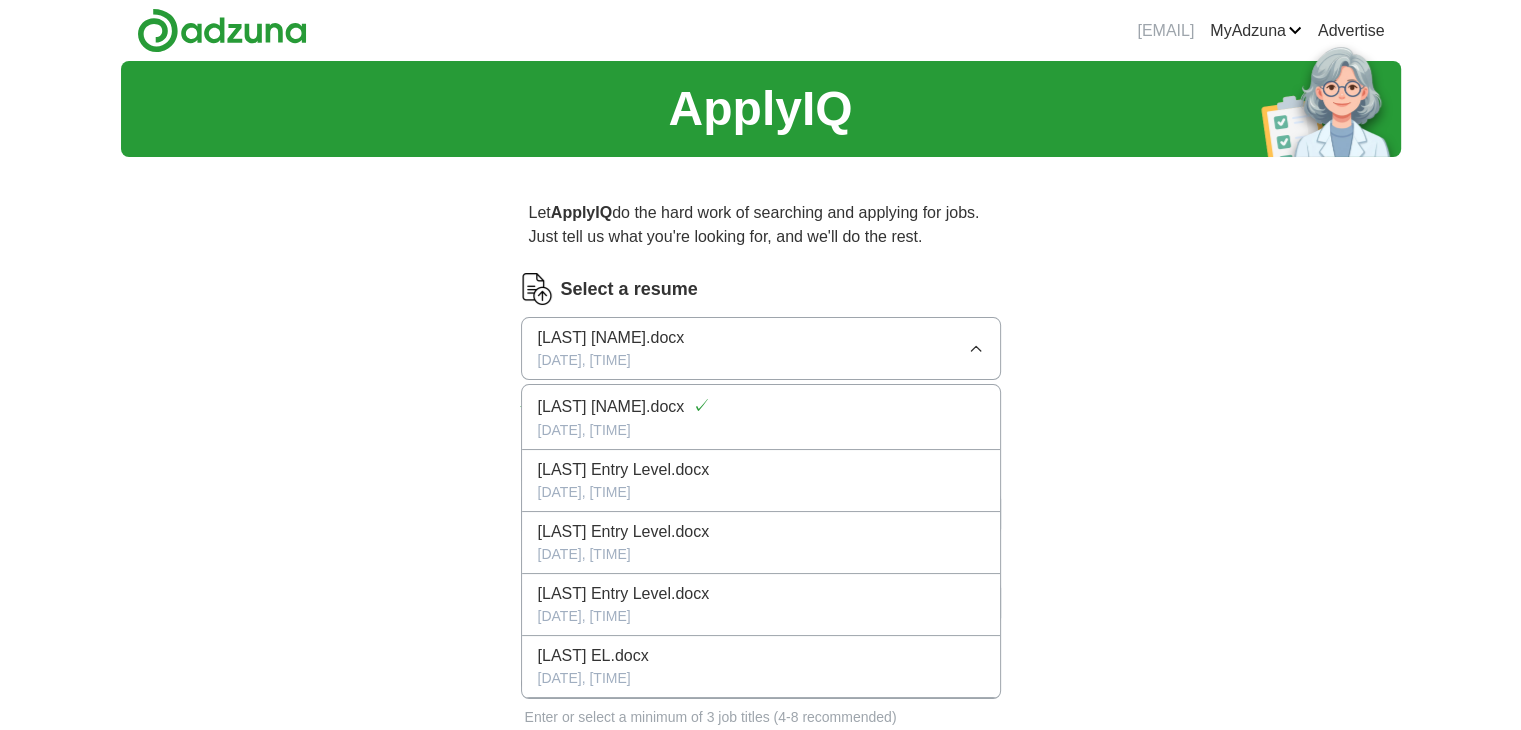 click on "[LAST], [FIRST].docx [DATE], [TIME]" at bounding box center (611, 348) 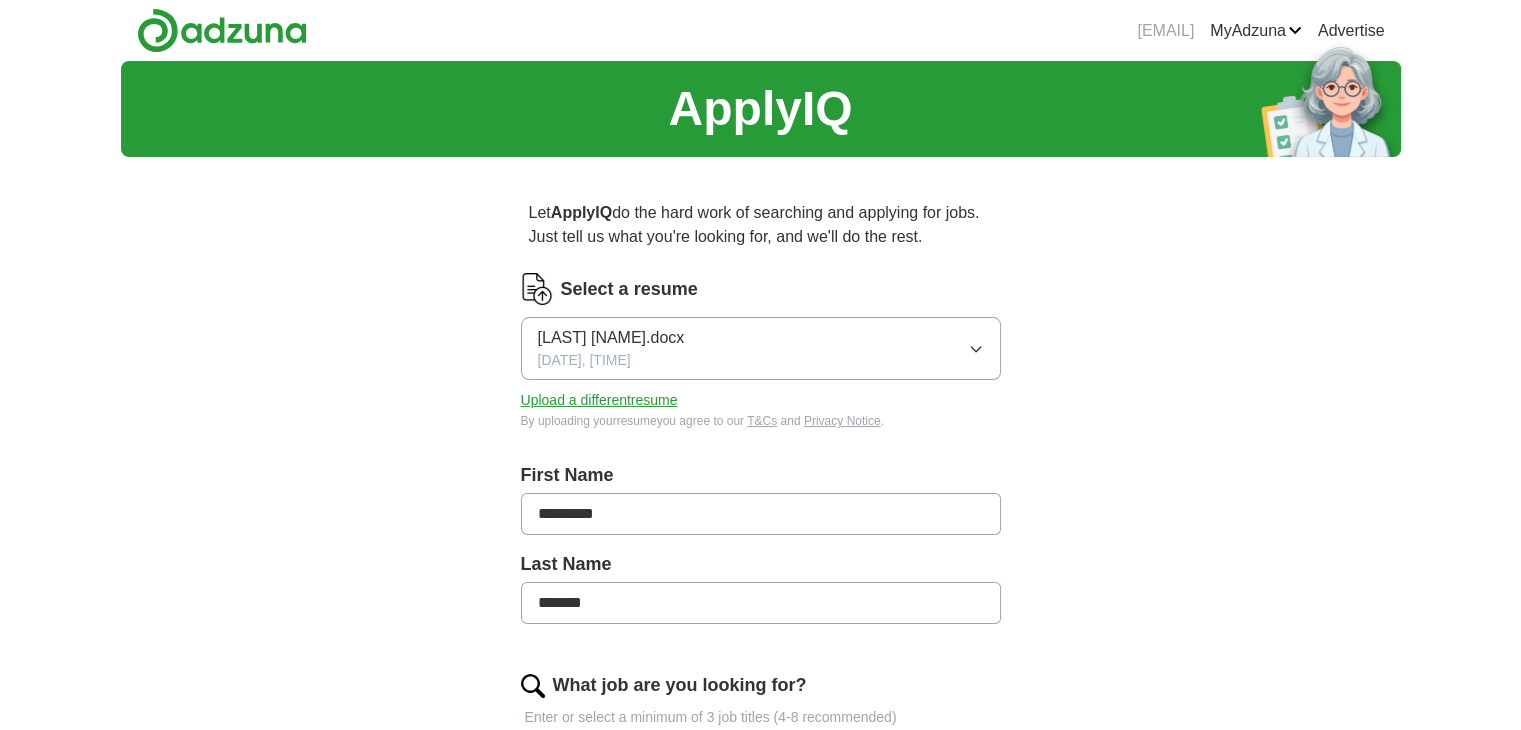 click on "[LAST], [FIRST].docx [DATE], [TIME]" at bounding box center [761, 348] 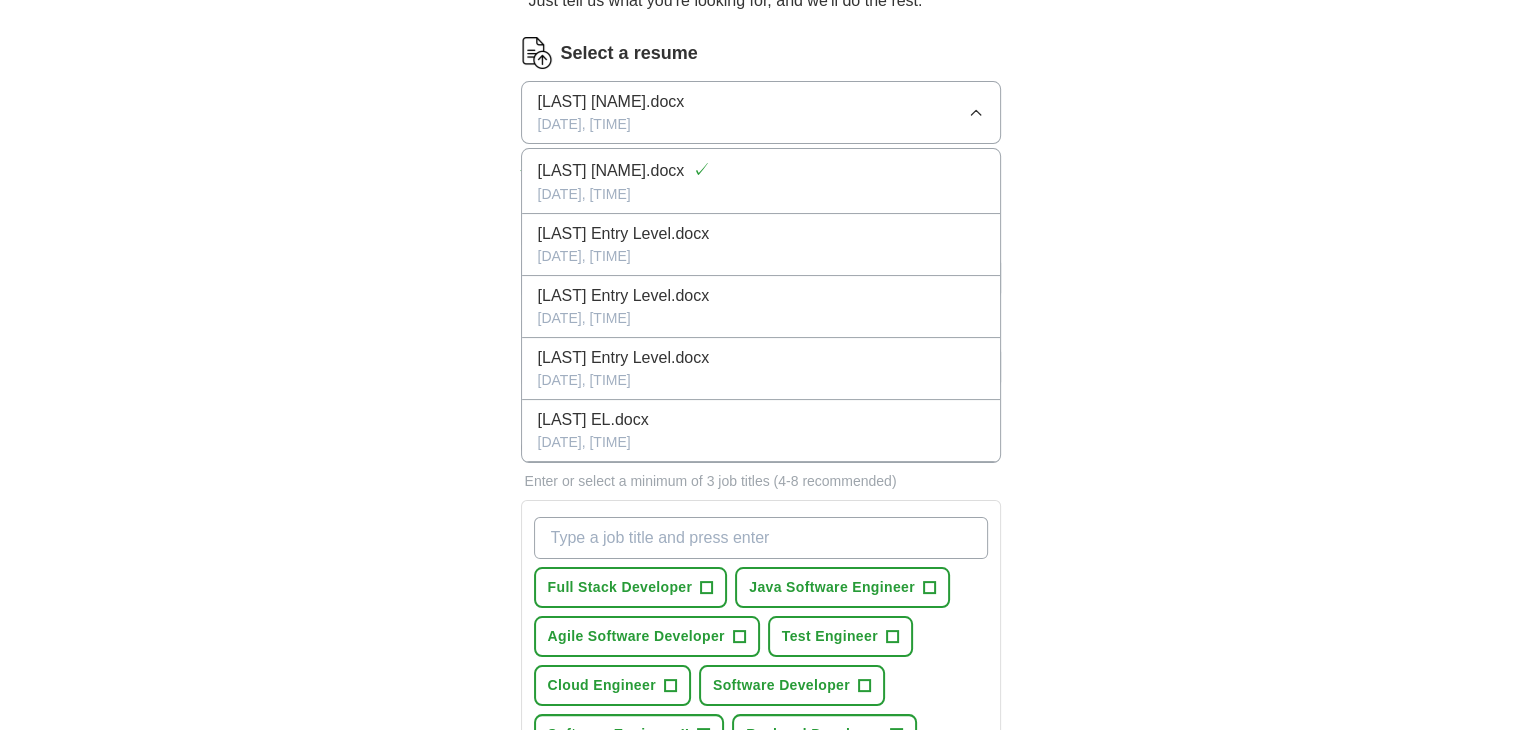 scroll, scrollTop: 40, scrollLeft: 0, axis: vertical 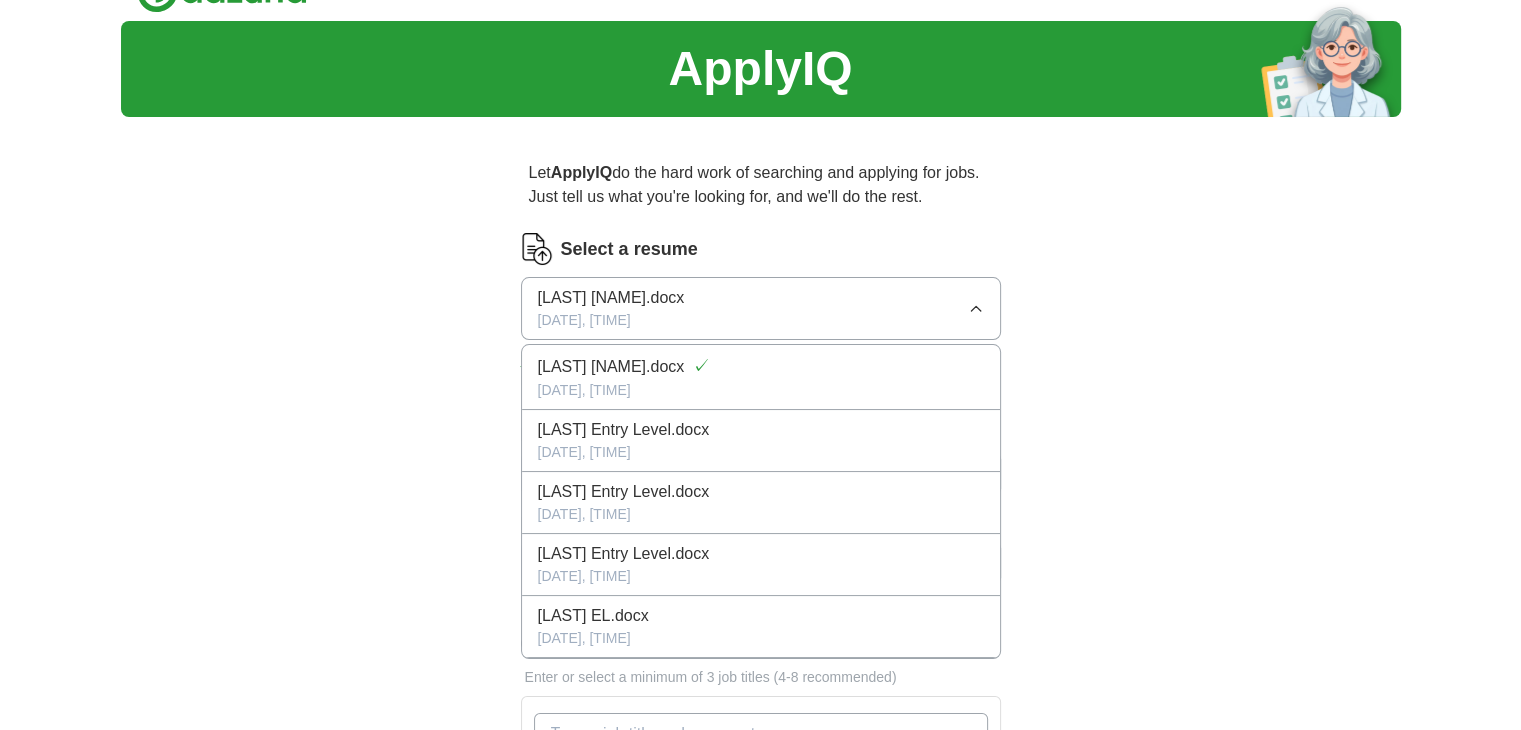 click on "[LAST], [FIRST].docx [DATE], [TIME]" at bounding box center (761, 308) 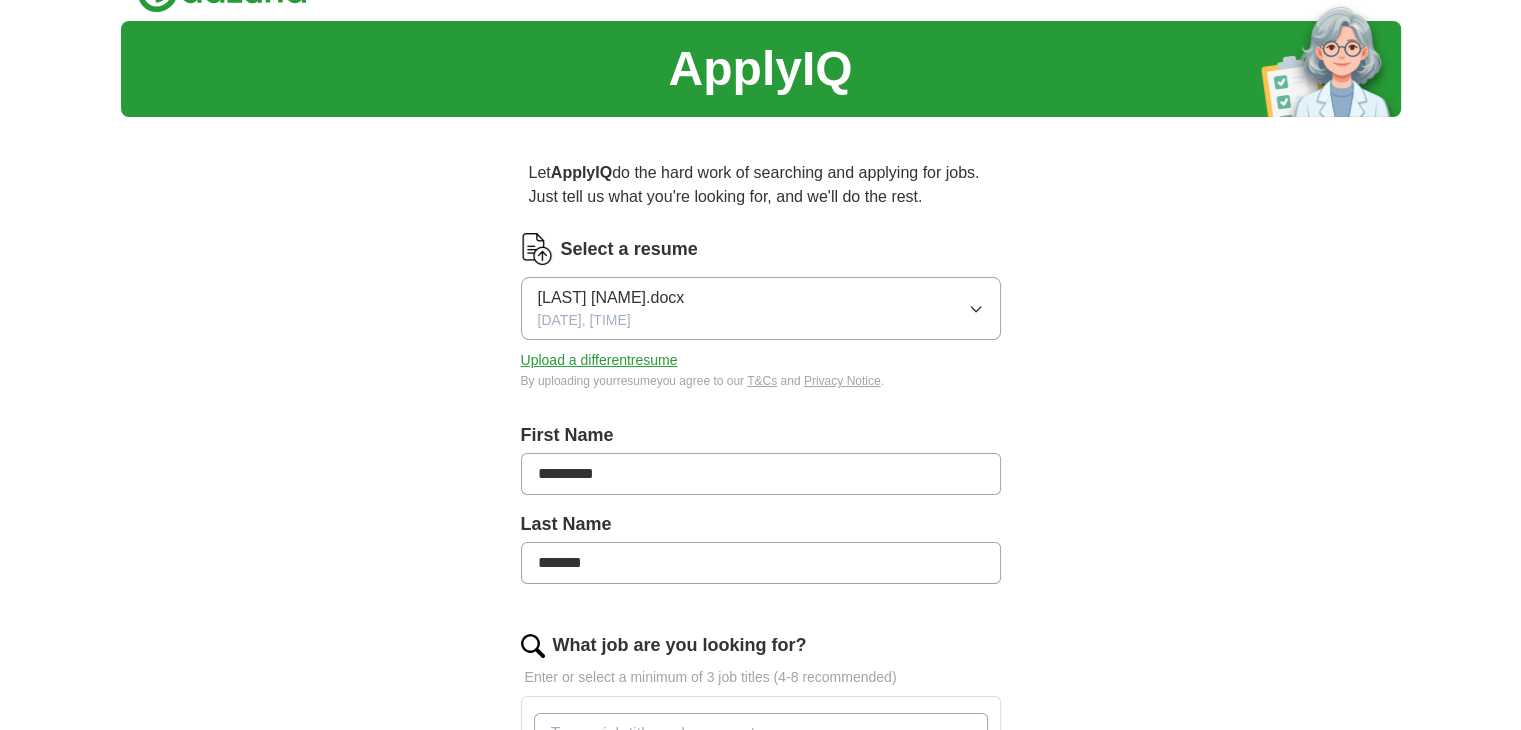 click on "Upload a different  resume" at bounding box center (599, 360) 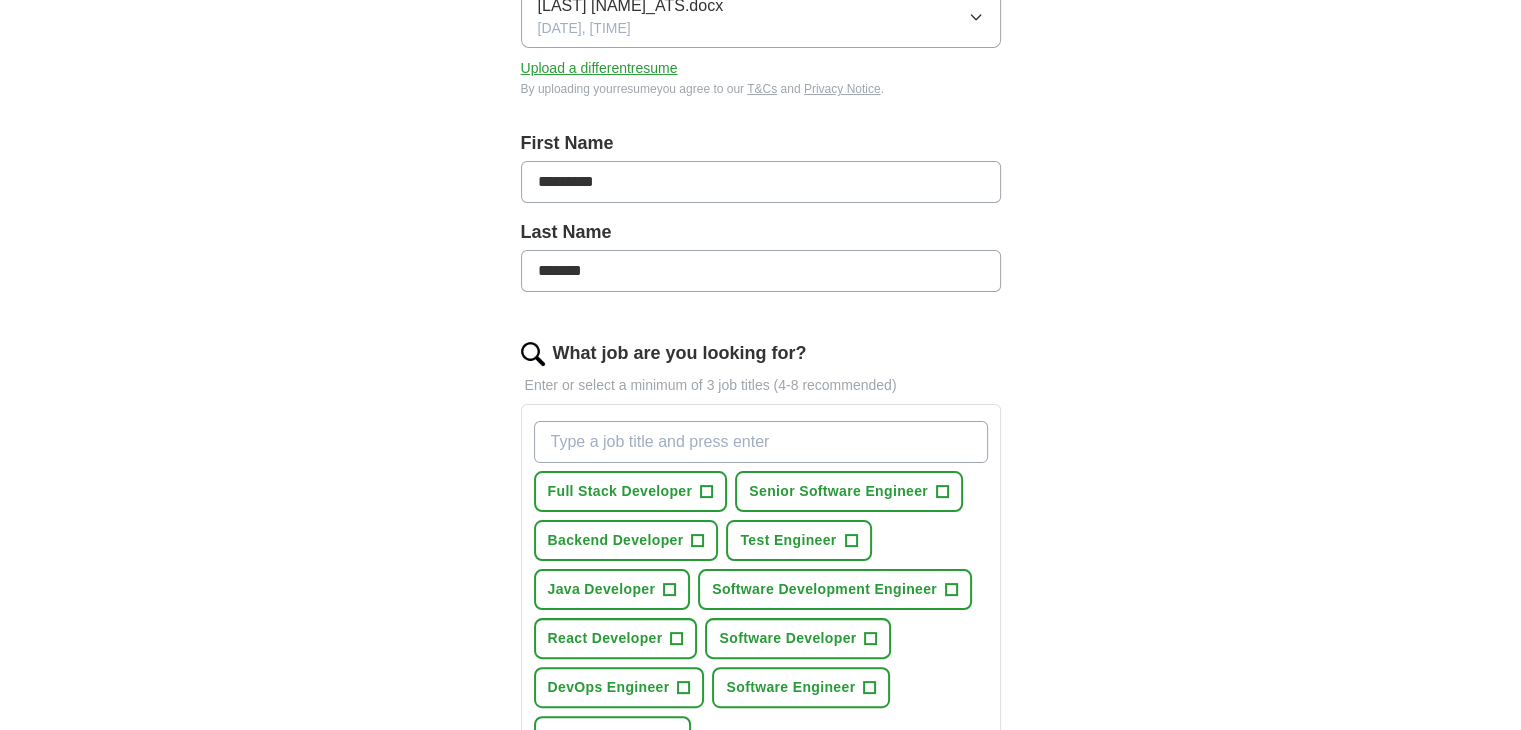 scroll, scrollTop: 352, scrollLeft: 0, axis: vertical 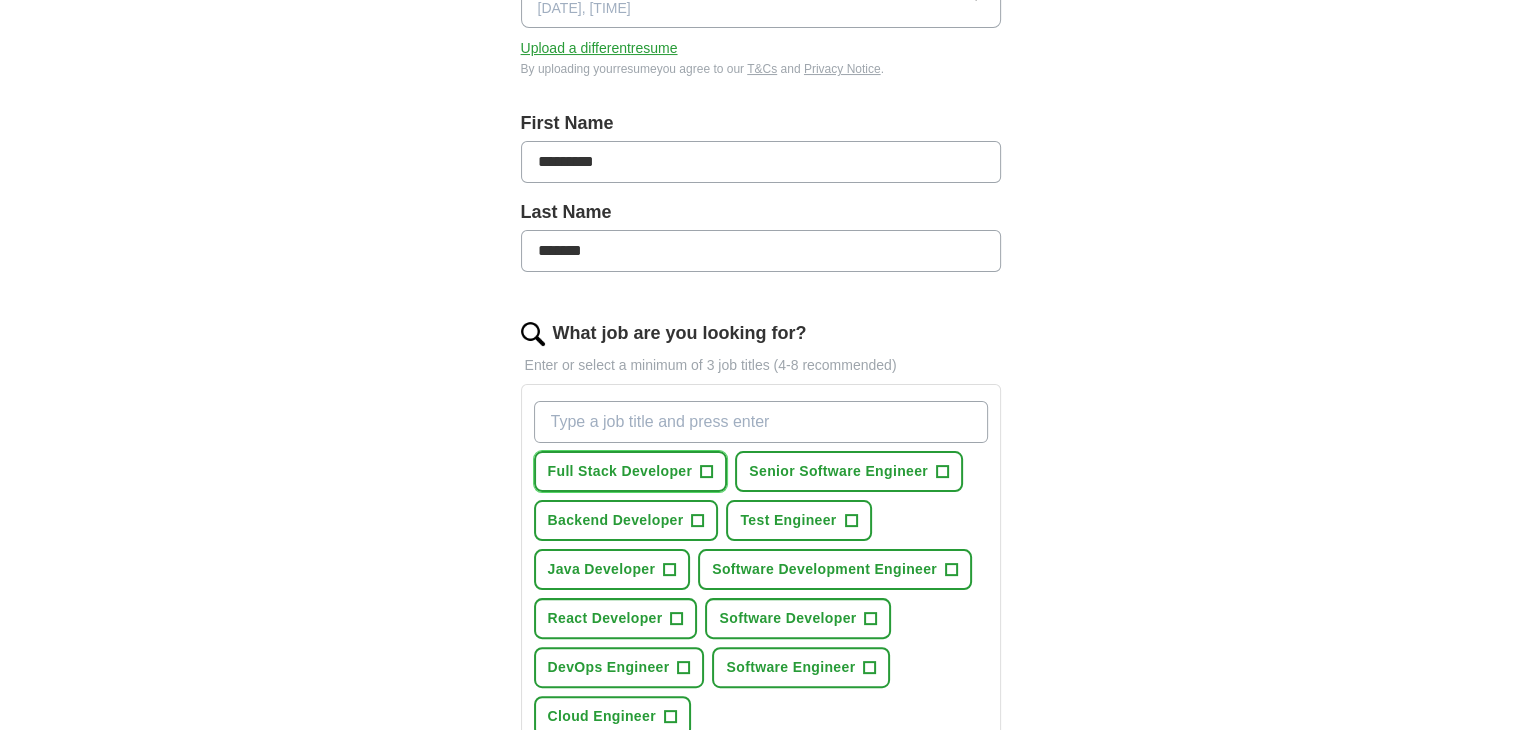 click on "+" at bounding box center (707, 472) 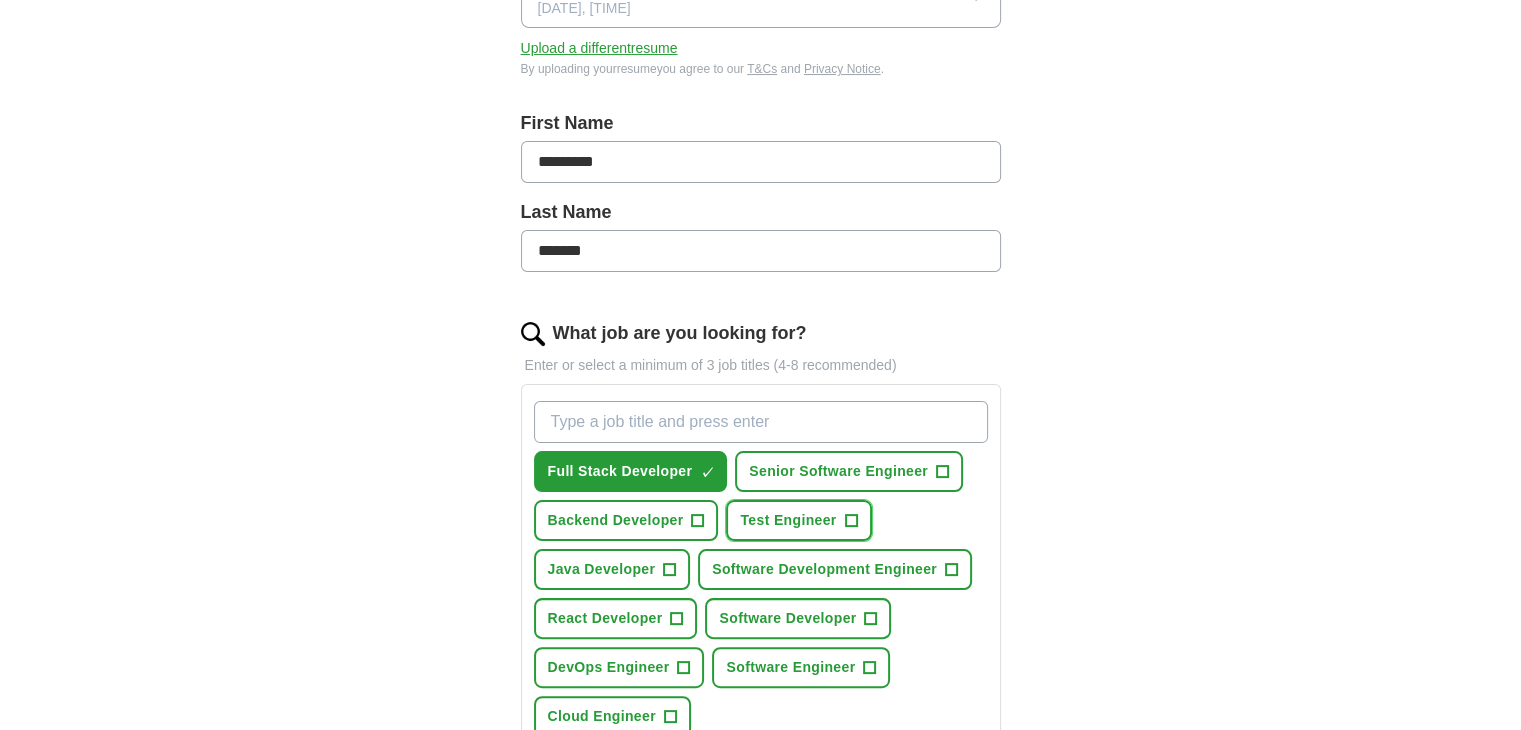 click on "Test Engineer +" at bounding box center [798, 520] 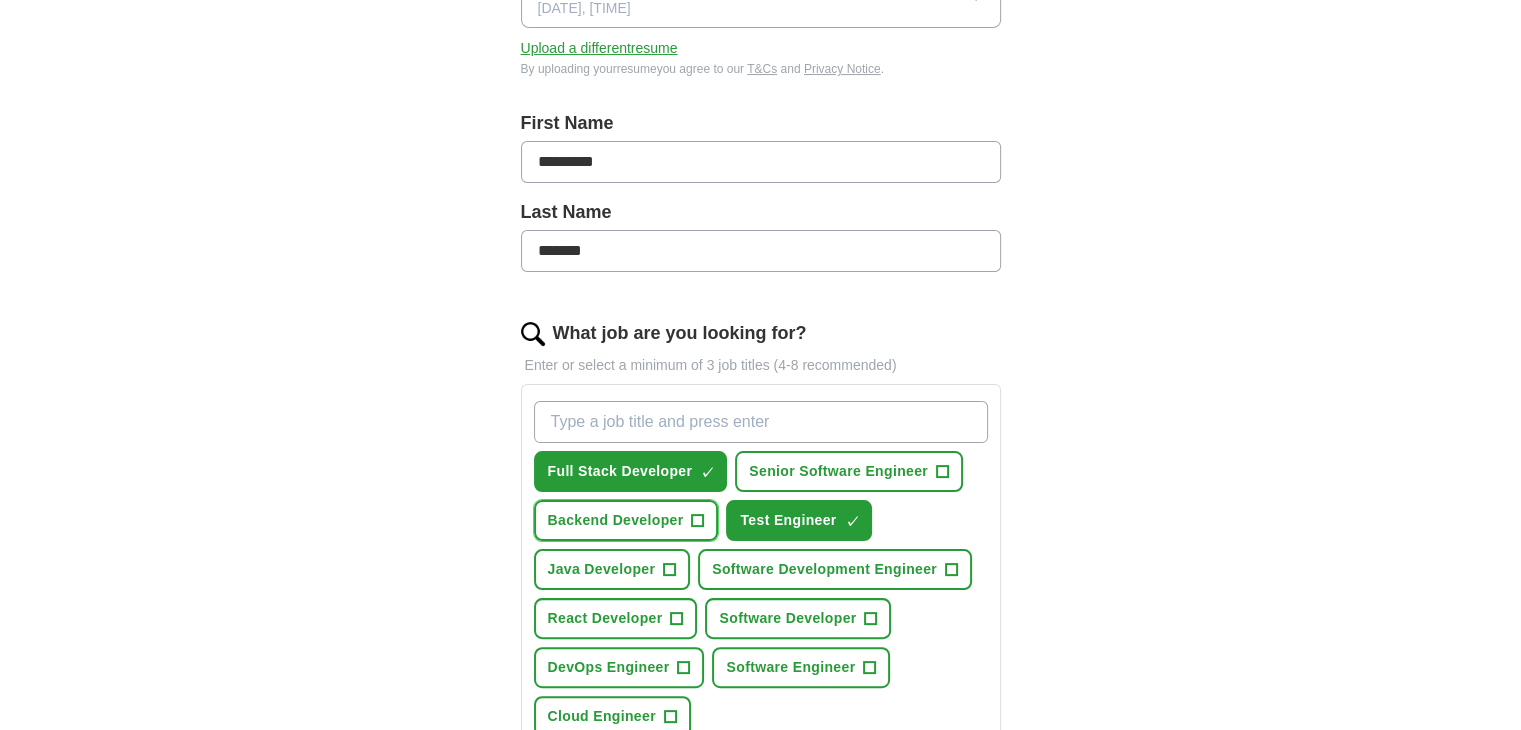 click on "Backend Developer" at bounding box center (616, 520) 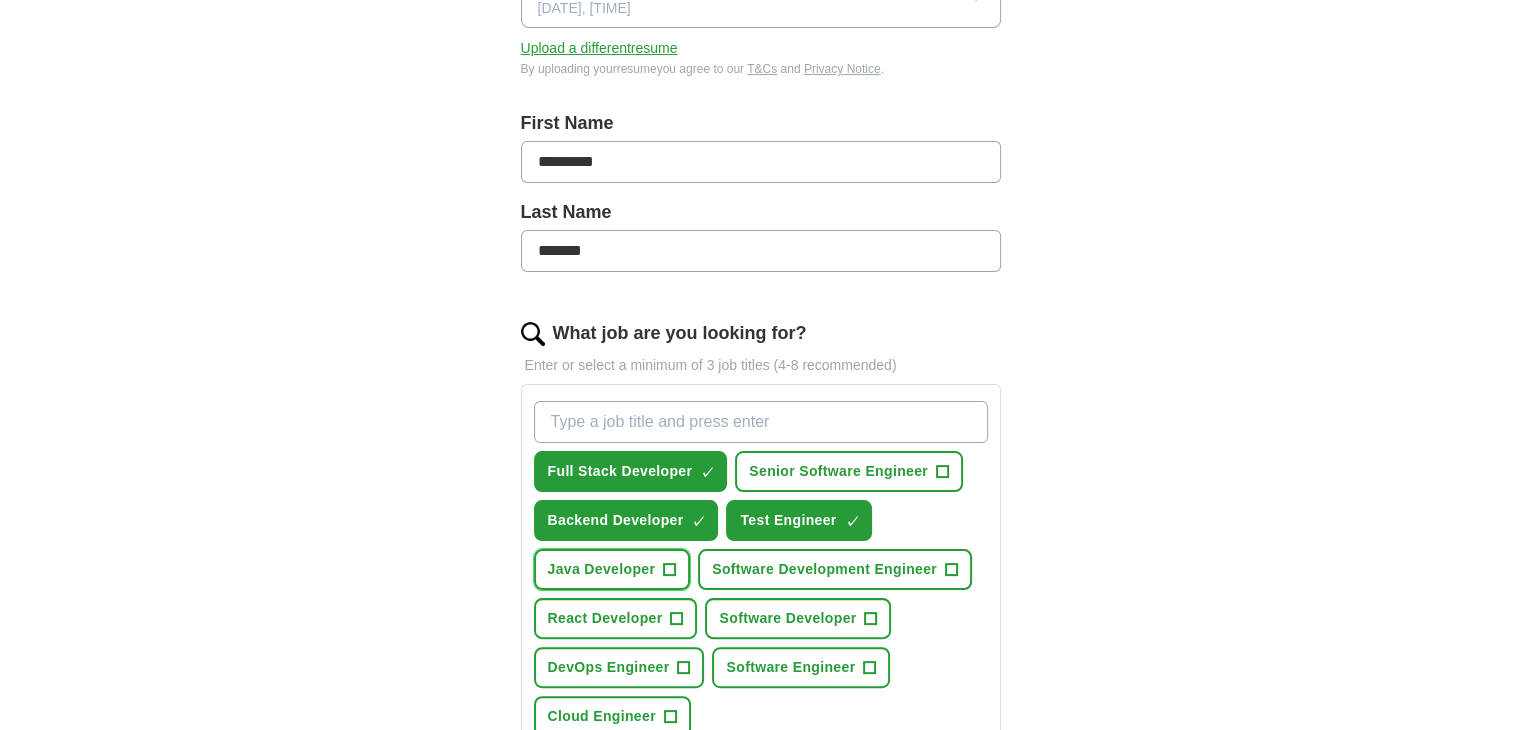 click on "Java Developer" at bounding box center (602, 569) 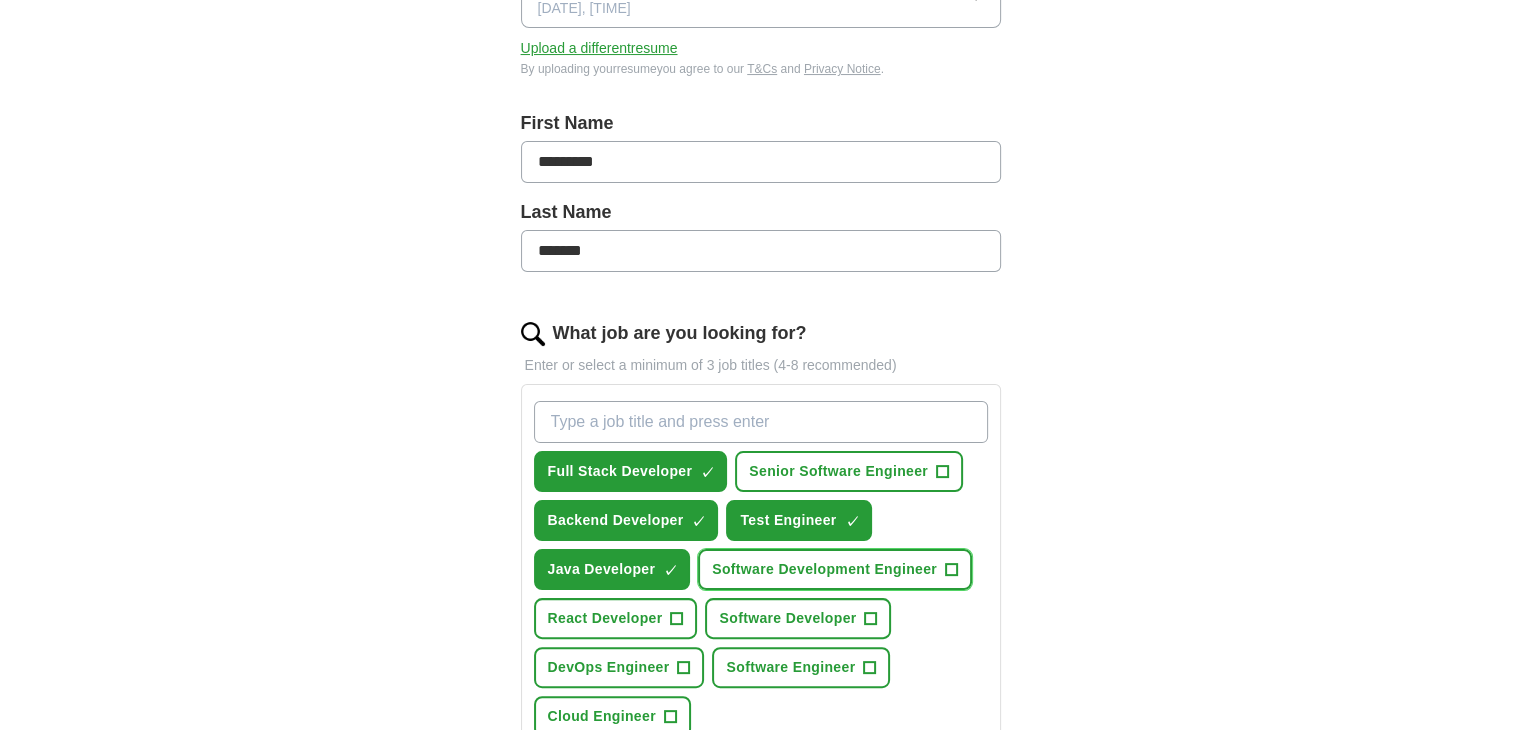 click on "Software Development Engineer" at bounding box center (824, 569) 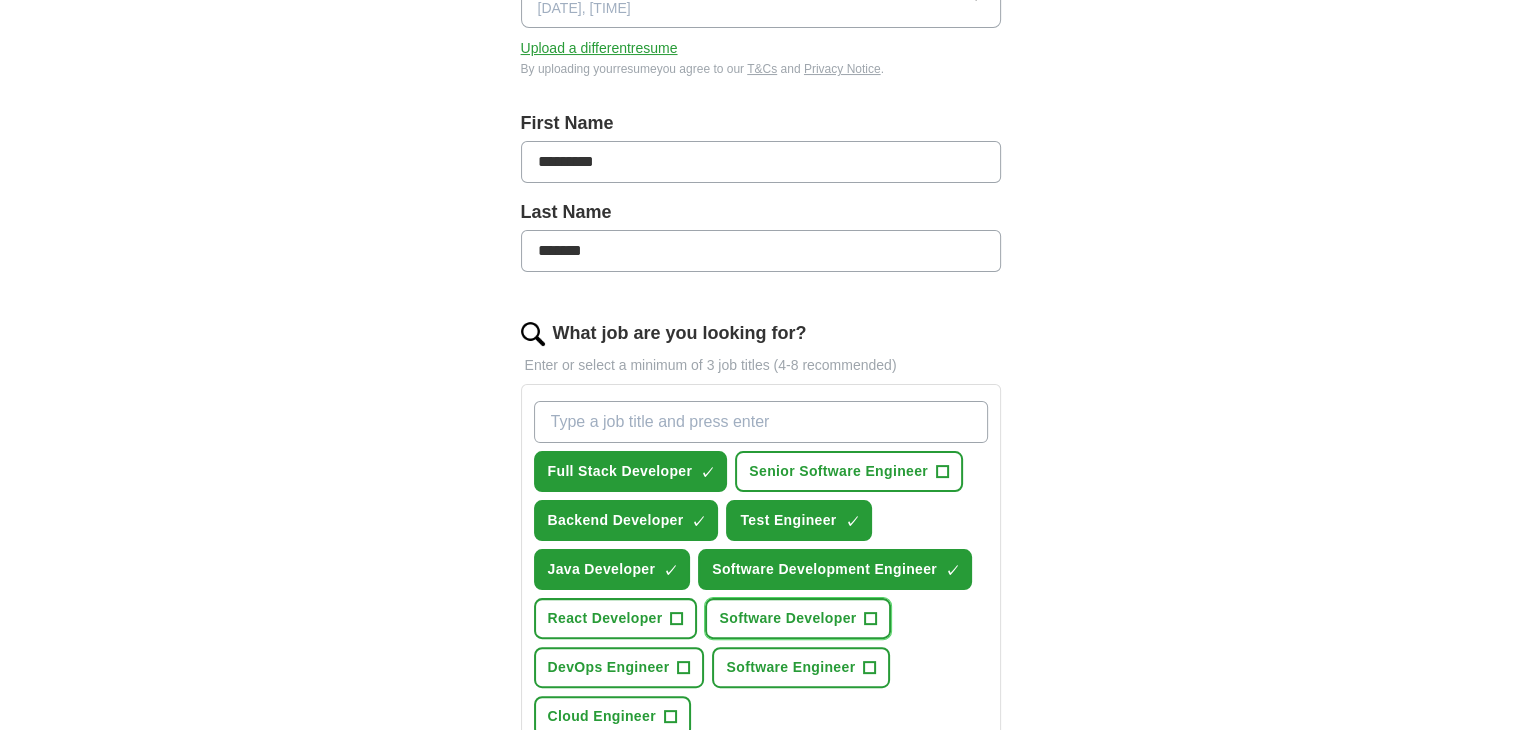 click on "Software Developer +" at bounding box center [798, 618] 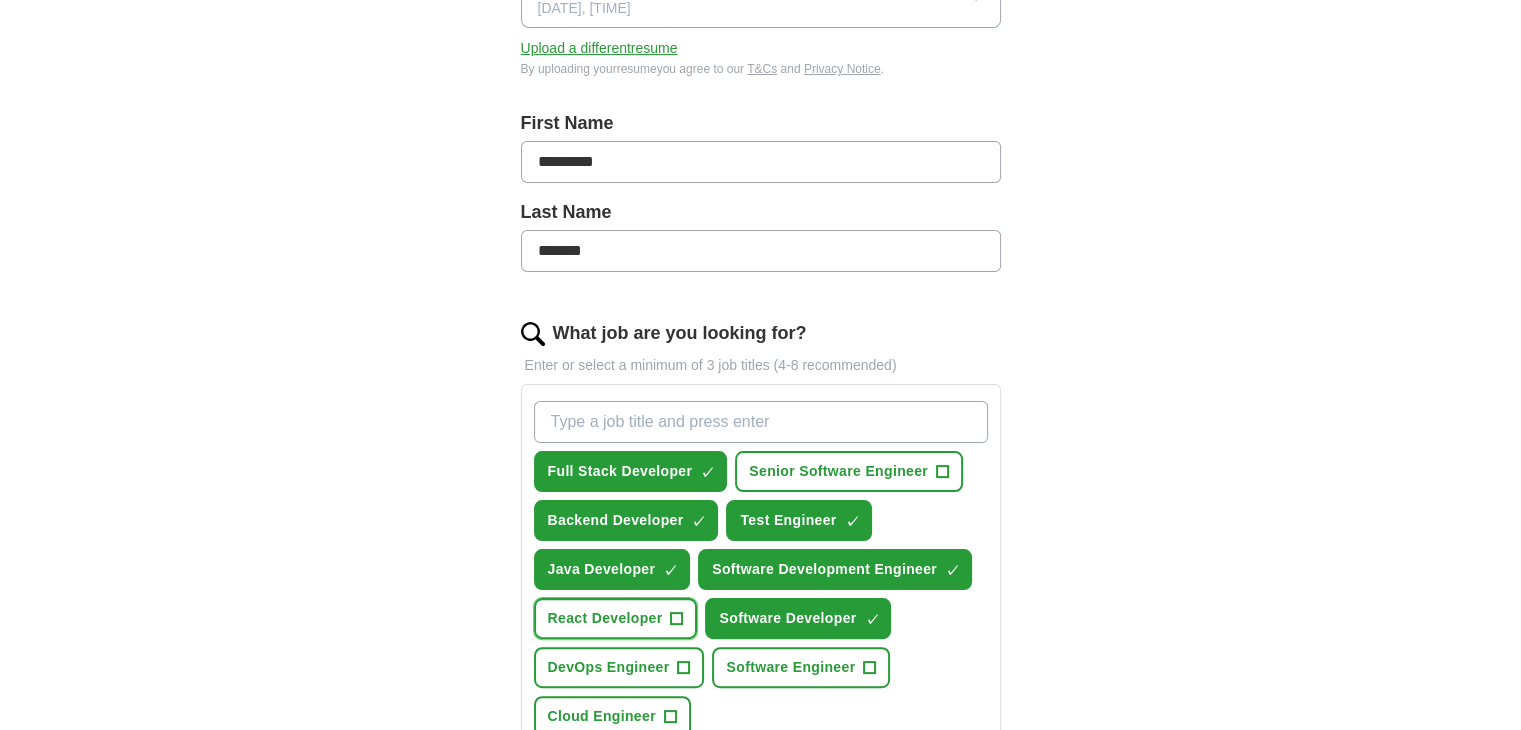 click on "React Developer" at bounding box center [605, 618] 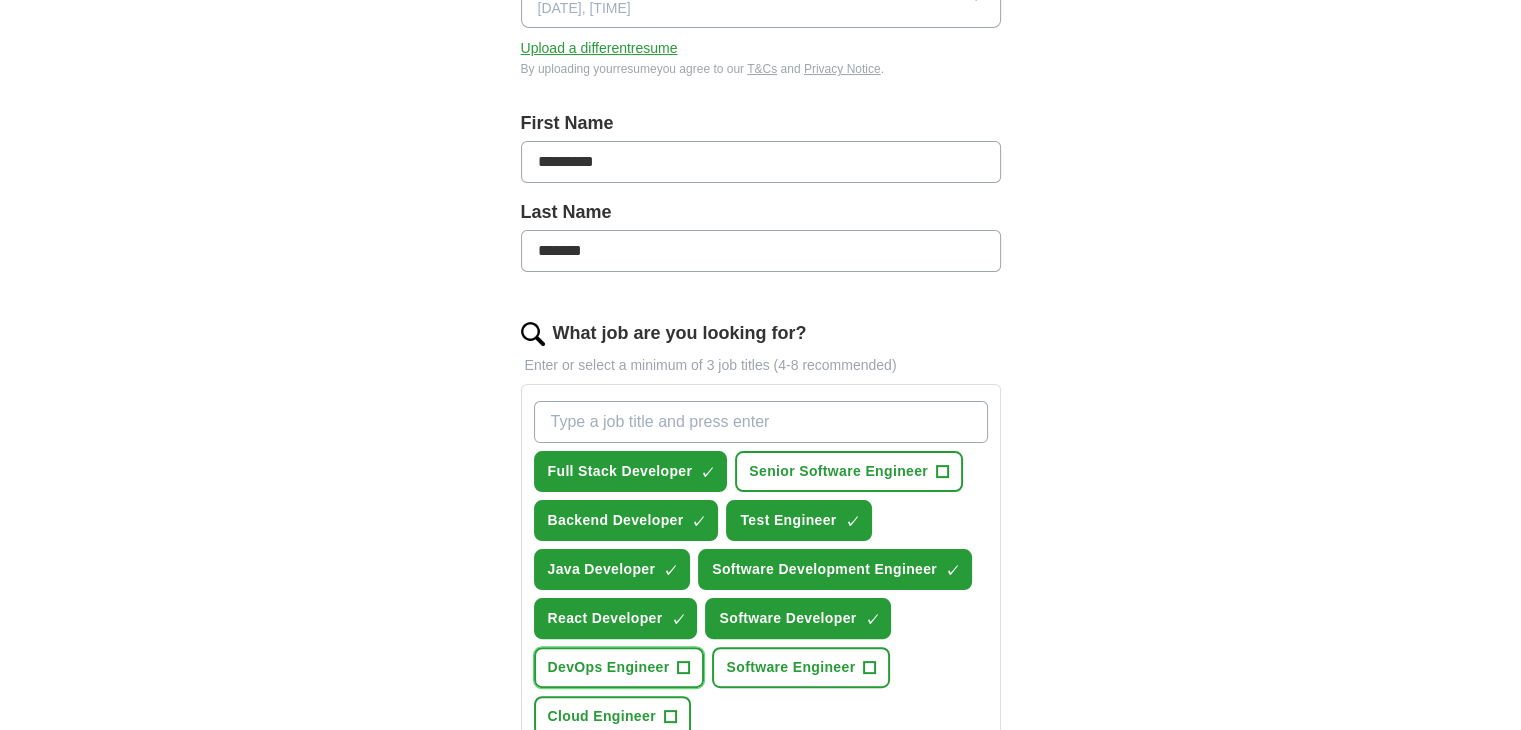 click on "DevOps Engineer" at bounding box center (609, 667) 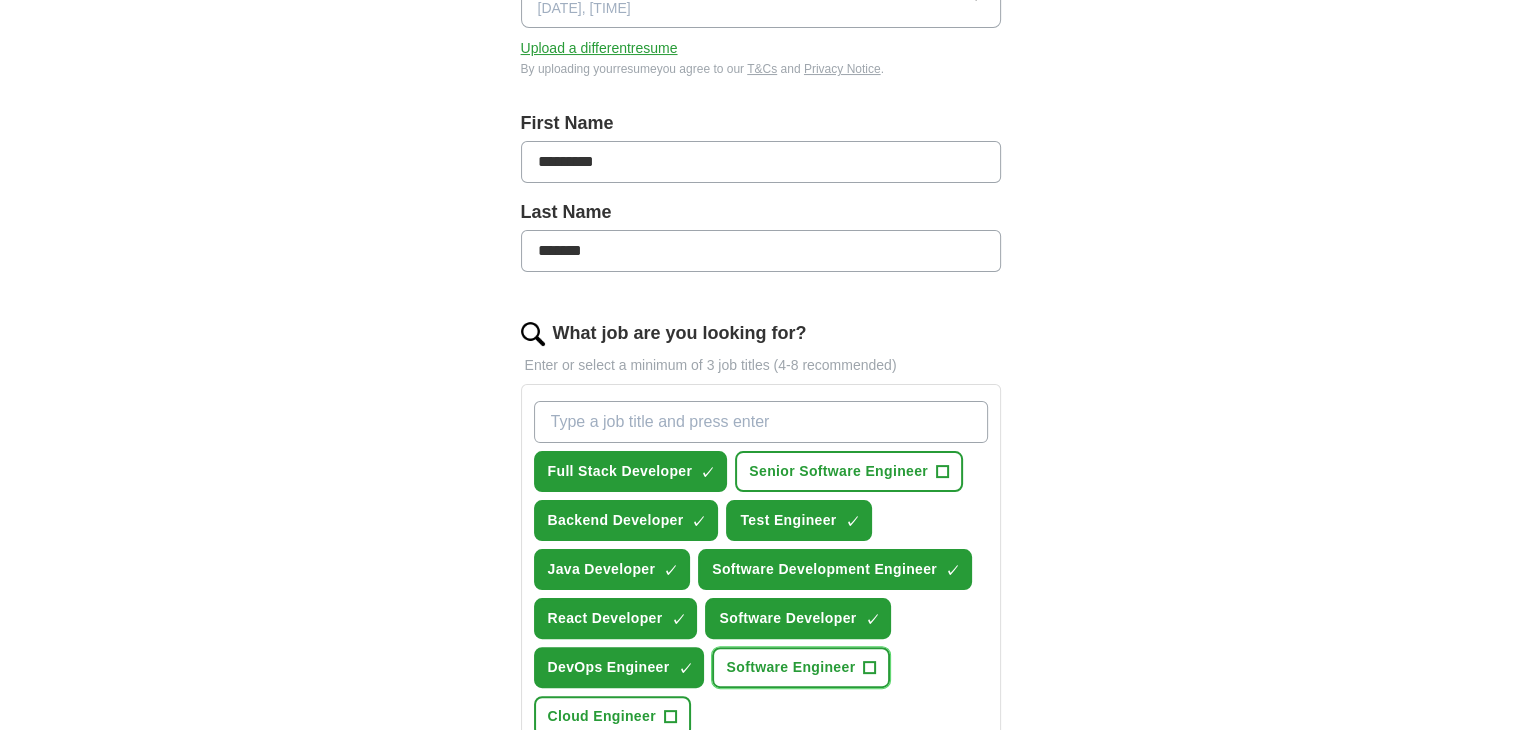 click on "Software Engineer" at bounding box center [790, 667] 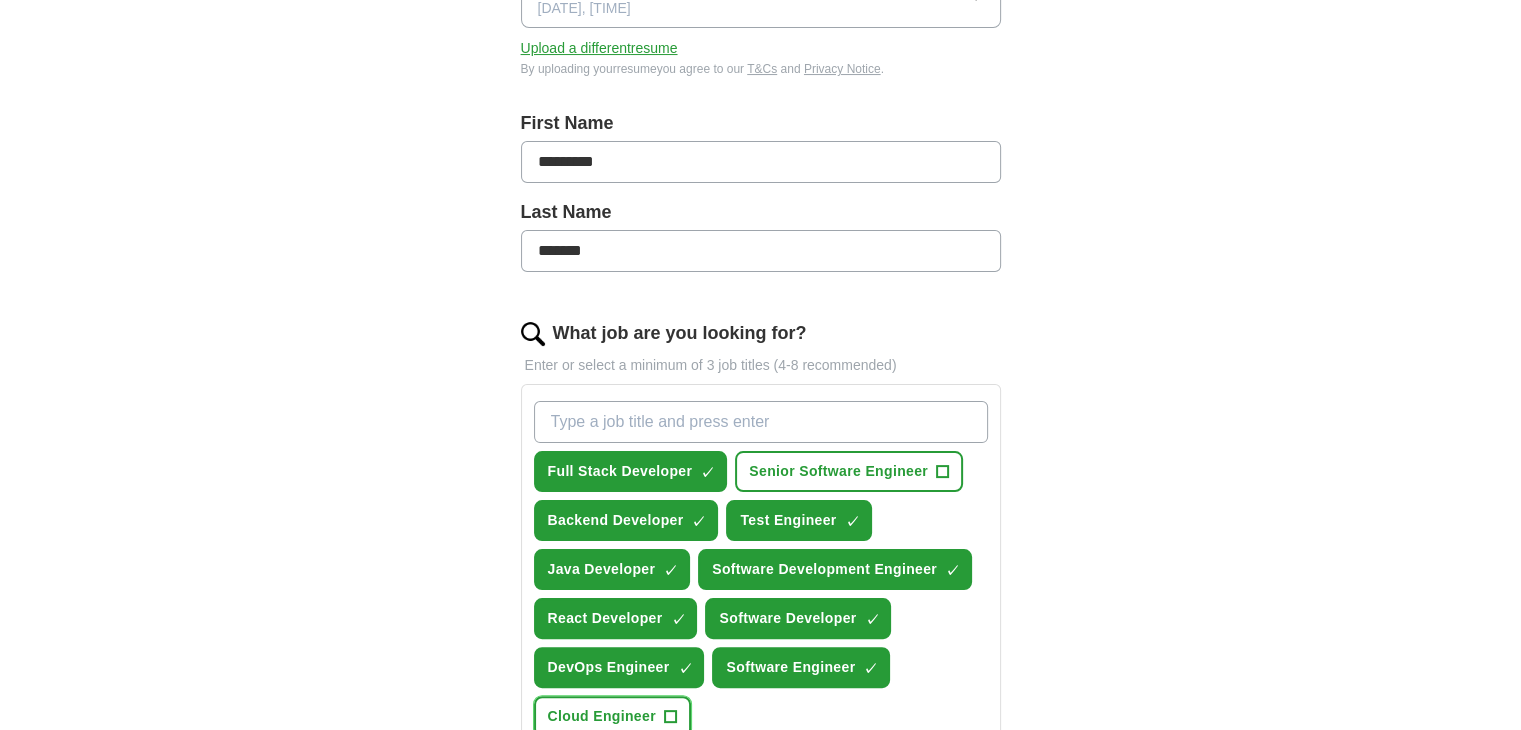 click on "Cloud Engineer" at bounding box center [602, 716] 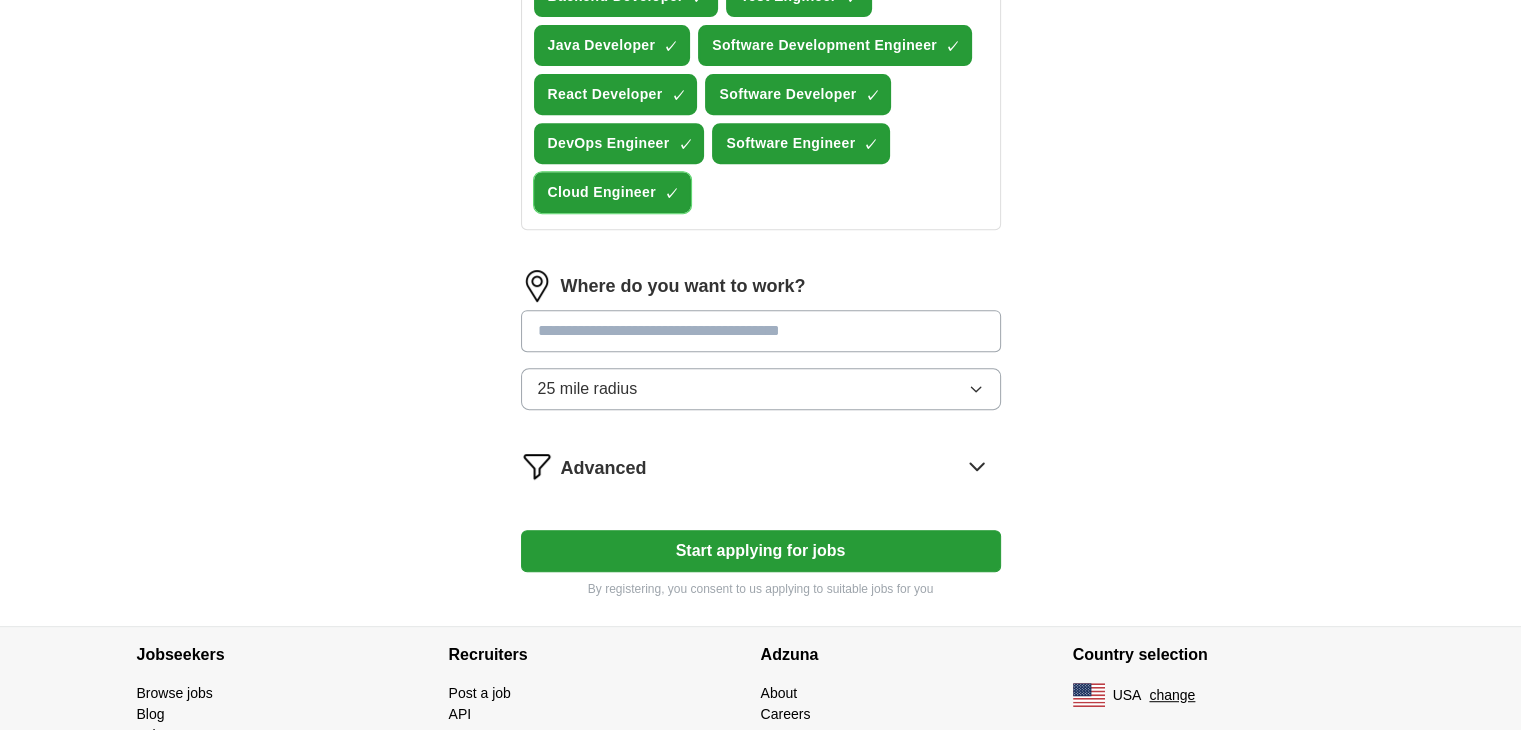 scroll, scrollTop: 966, scrollLeft: 0, axis: vertical 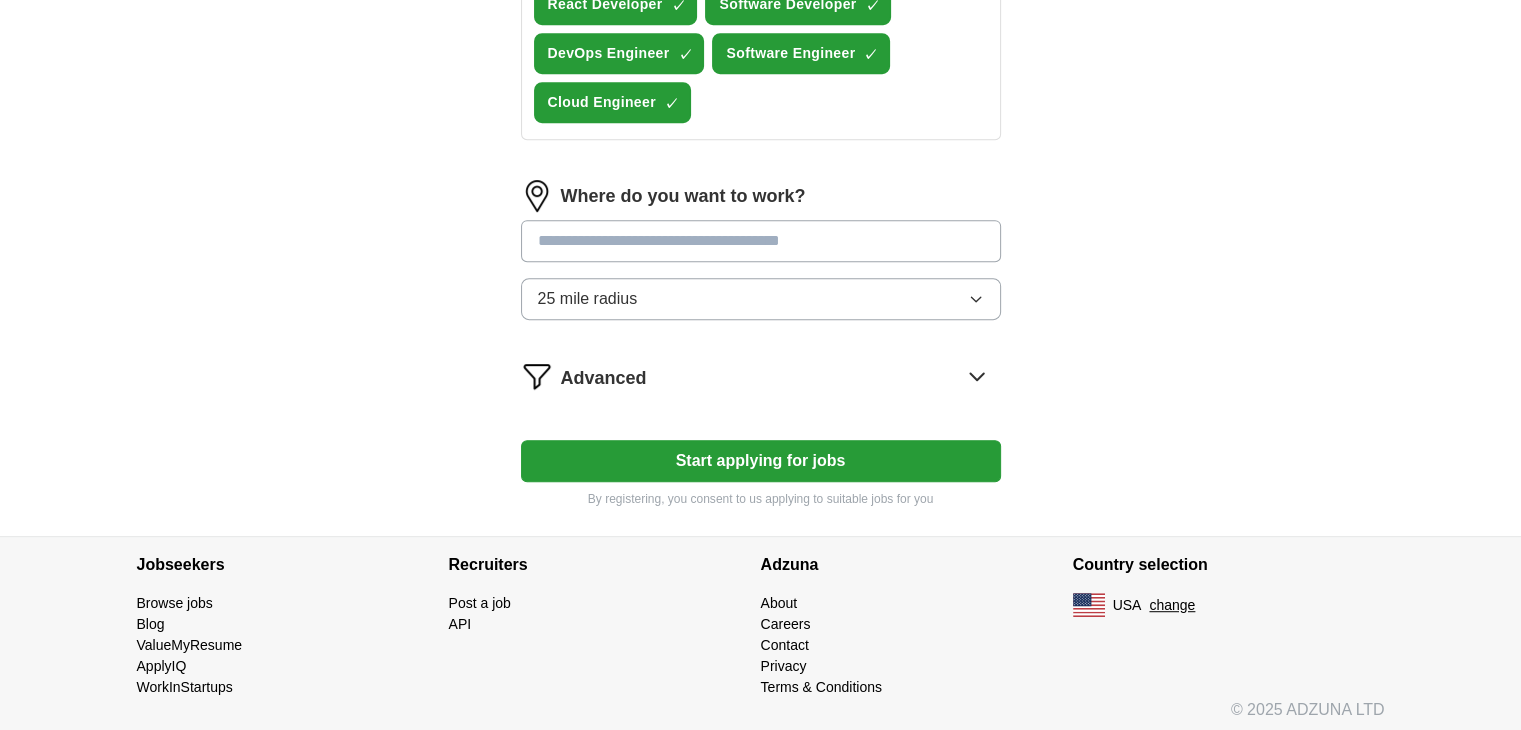 click on "Start applying for jobs" at bounding box center [761, 461] 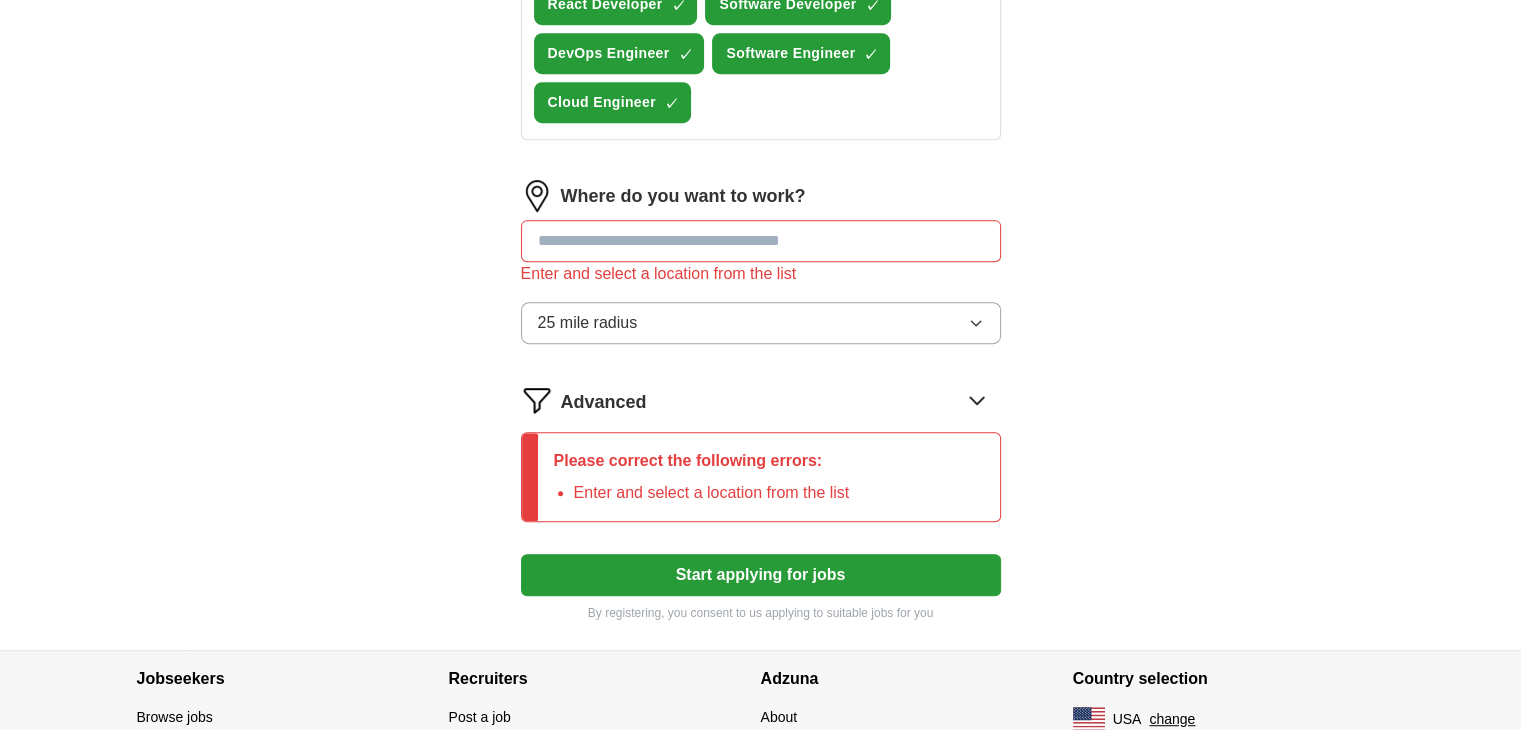 click at bounding box center [761, 241] 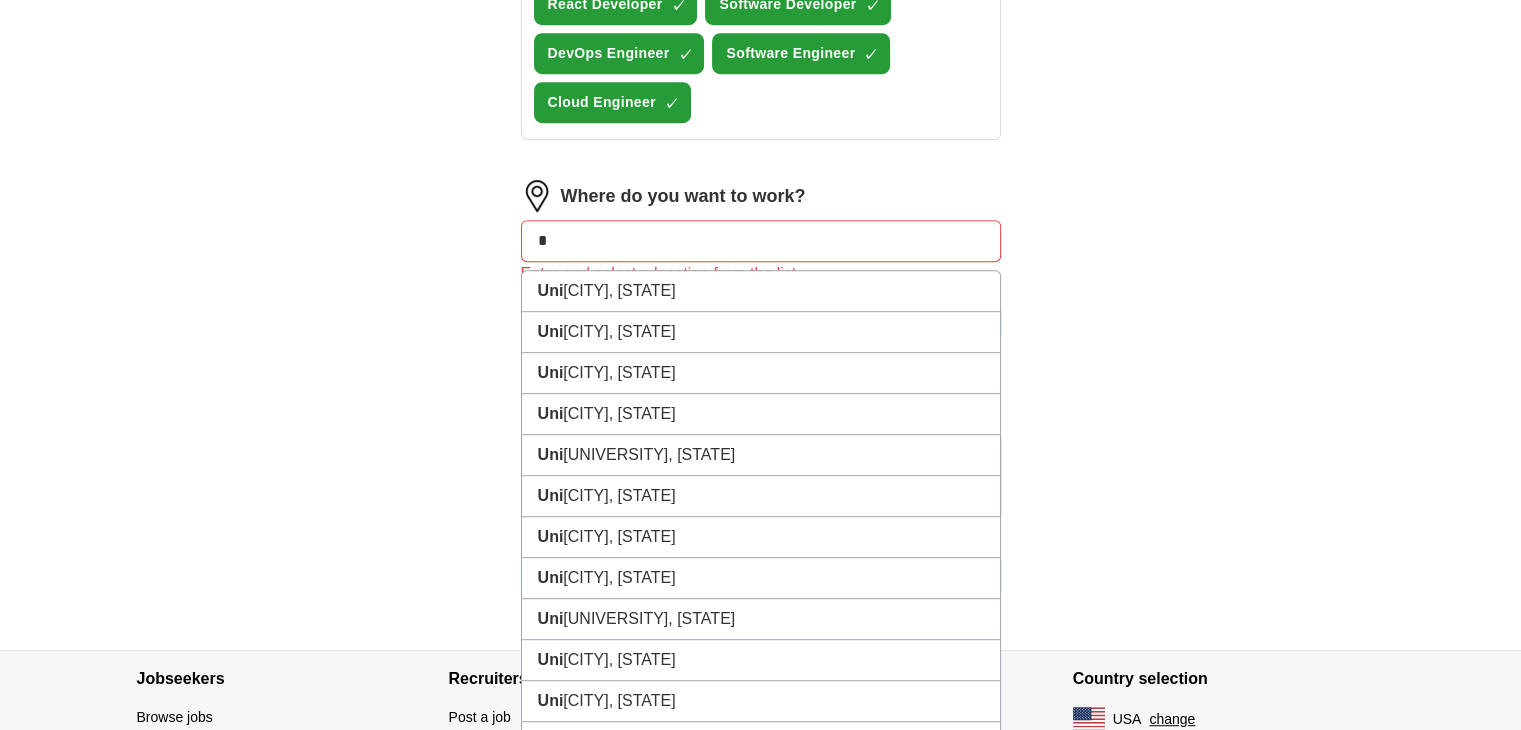 type on "*" 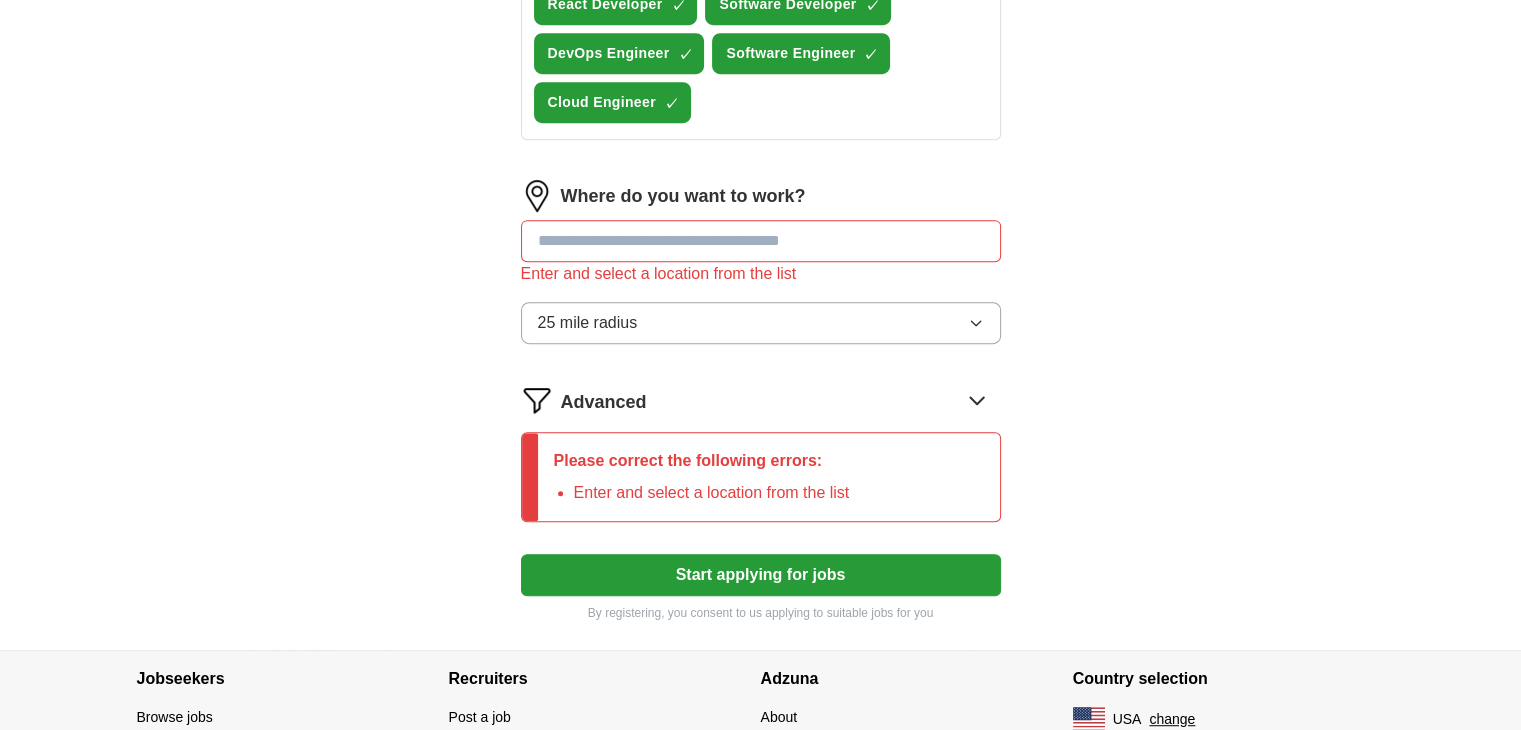 click on "25 mile radius" at bounding box center (761, 323) 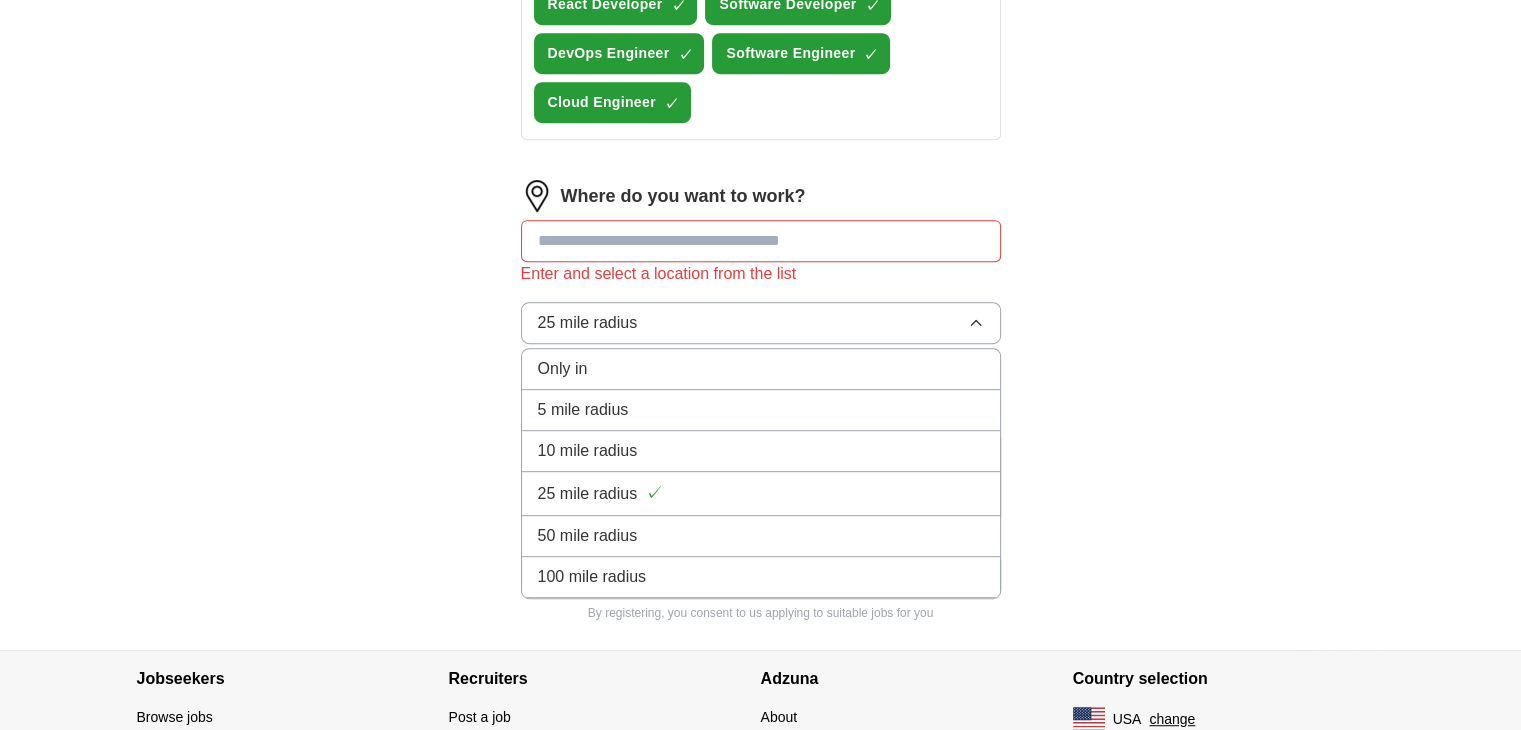 click on "100 mile radius" at bounding box center [592, 577] 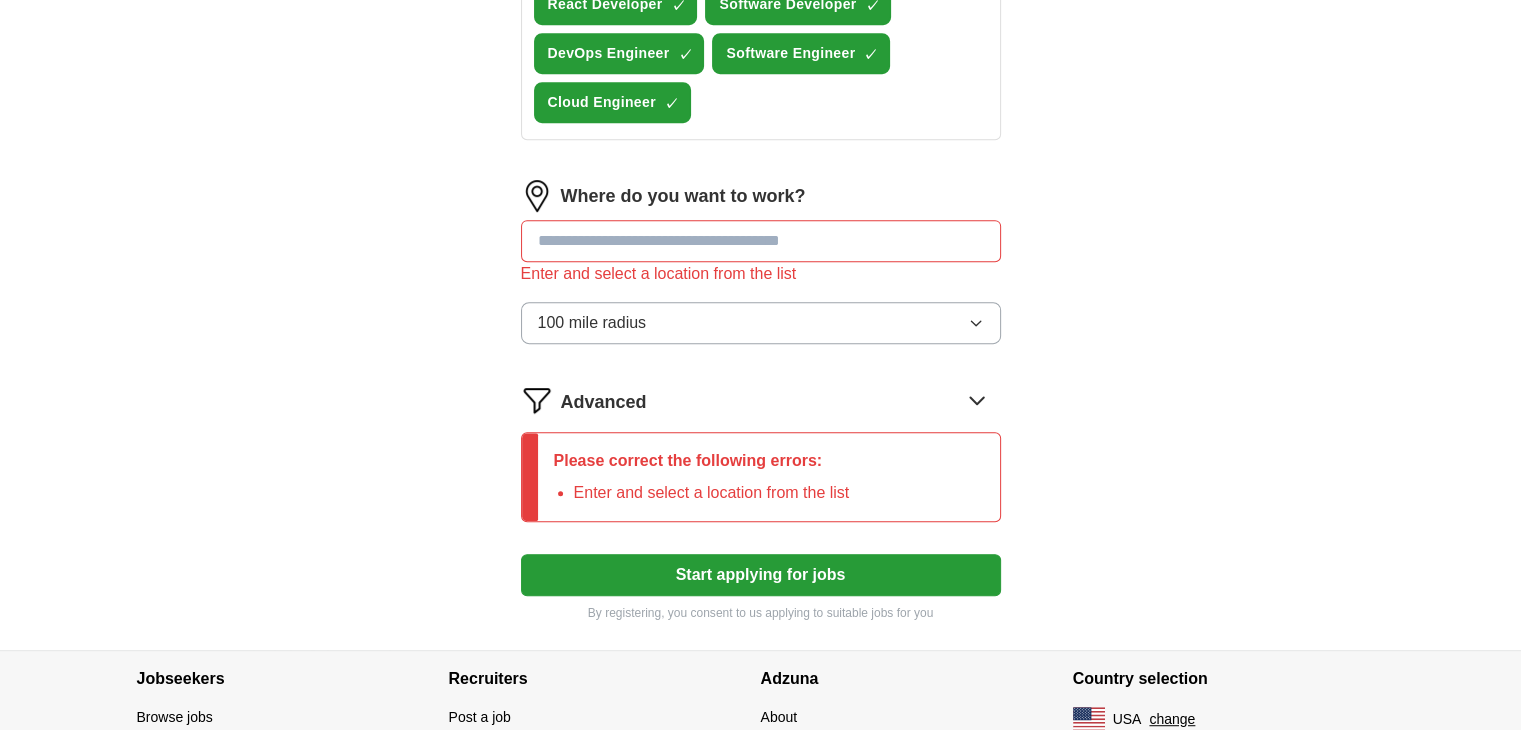 click at bounding box center (761, 241) 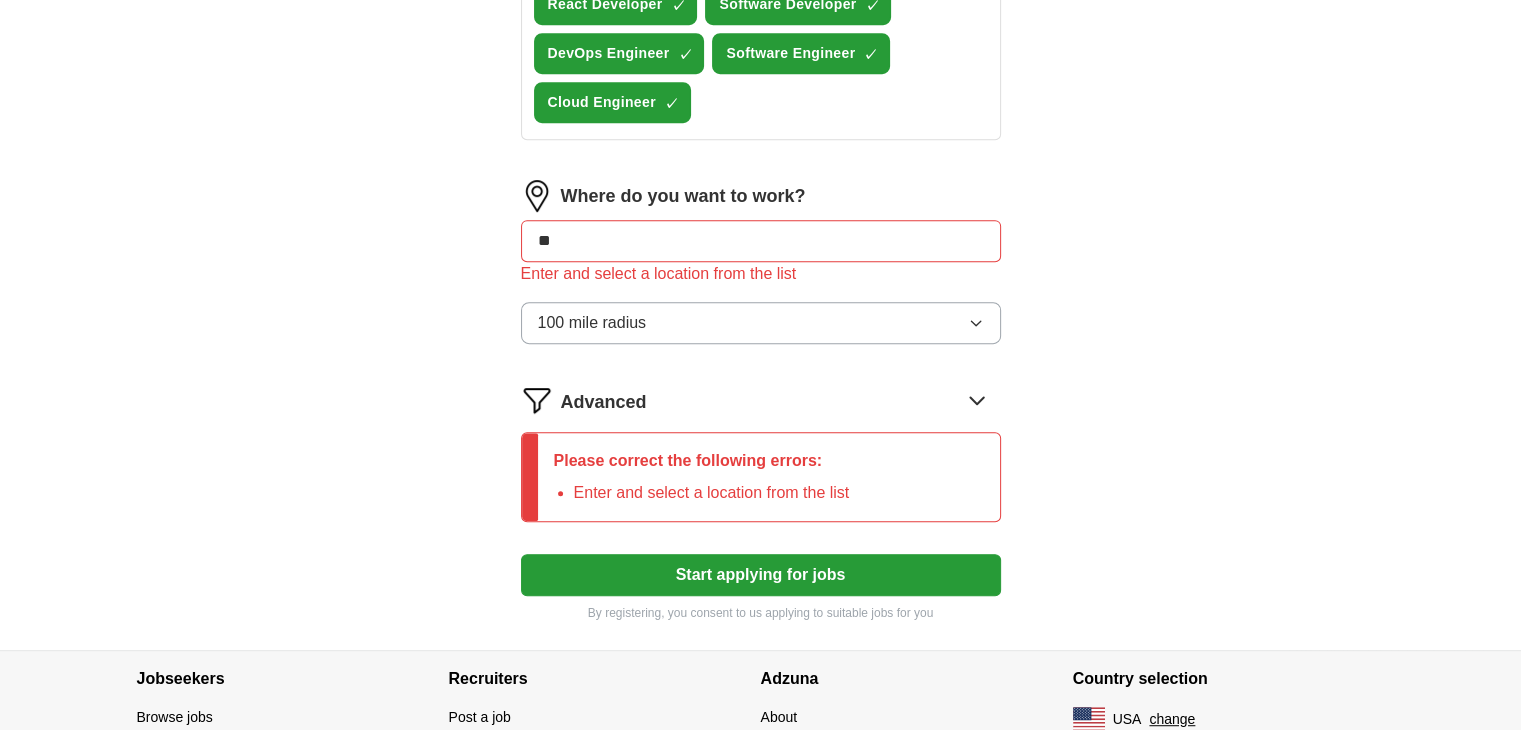type on "***" 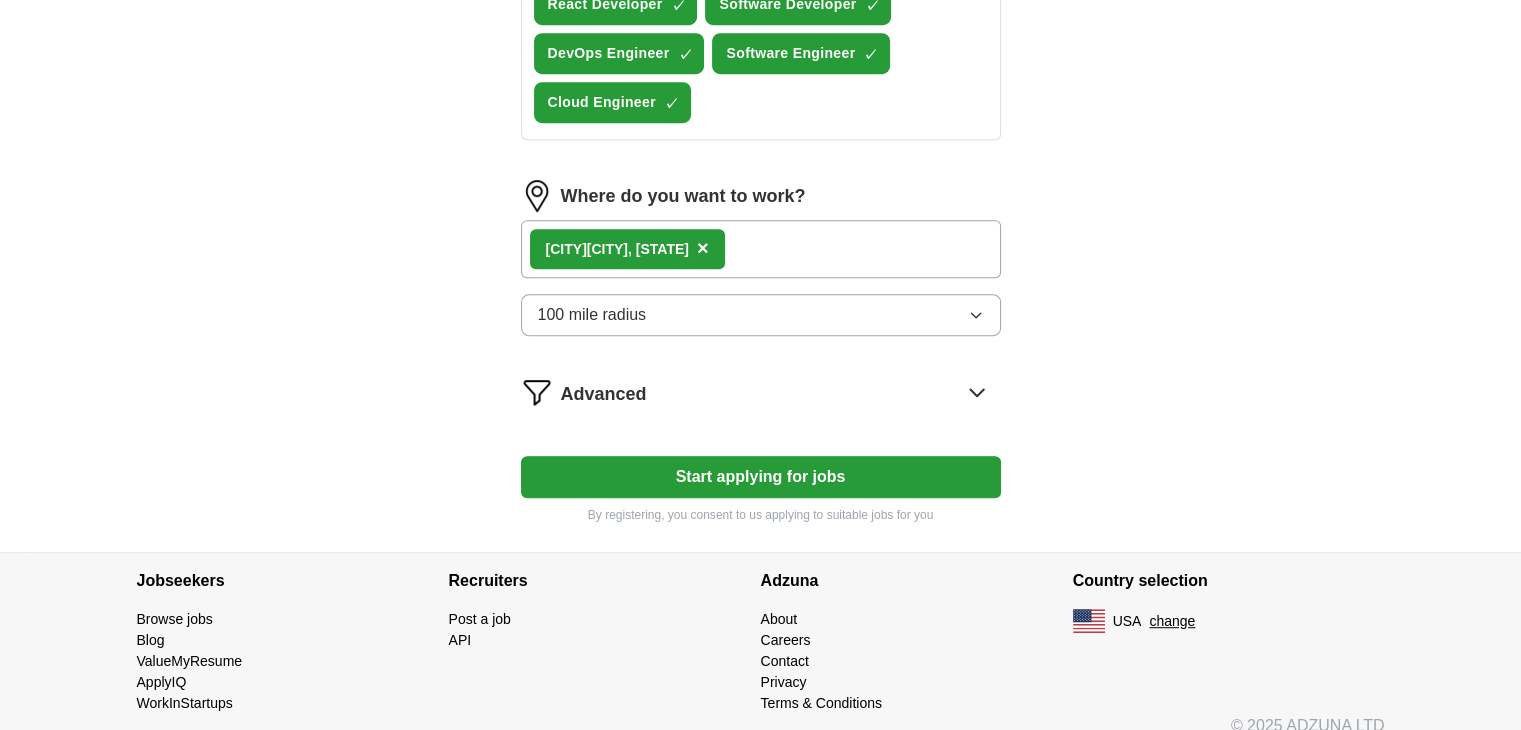 click on "[CITY], [STATE] ×" at bounding box center [761, 249] 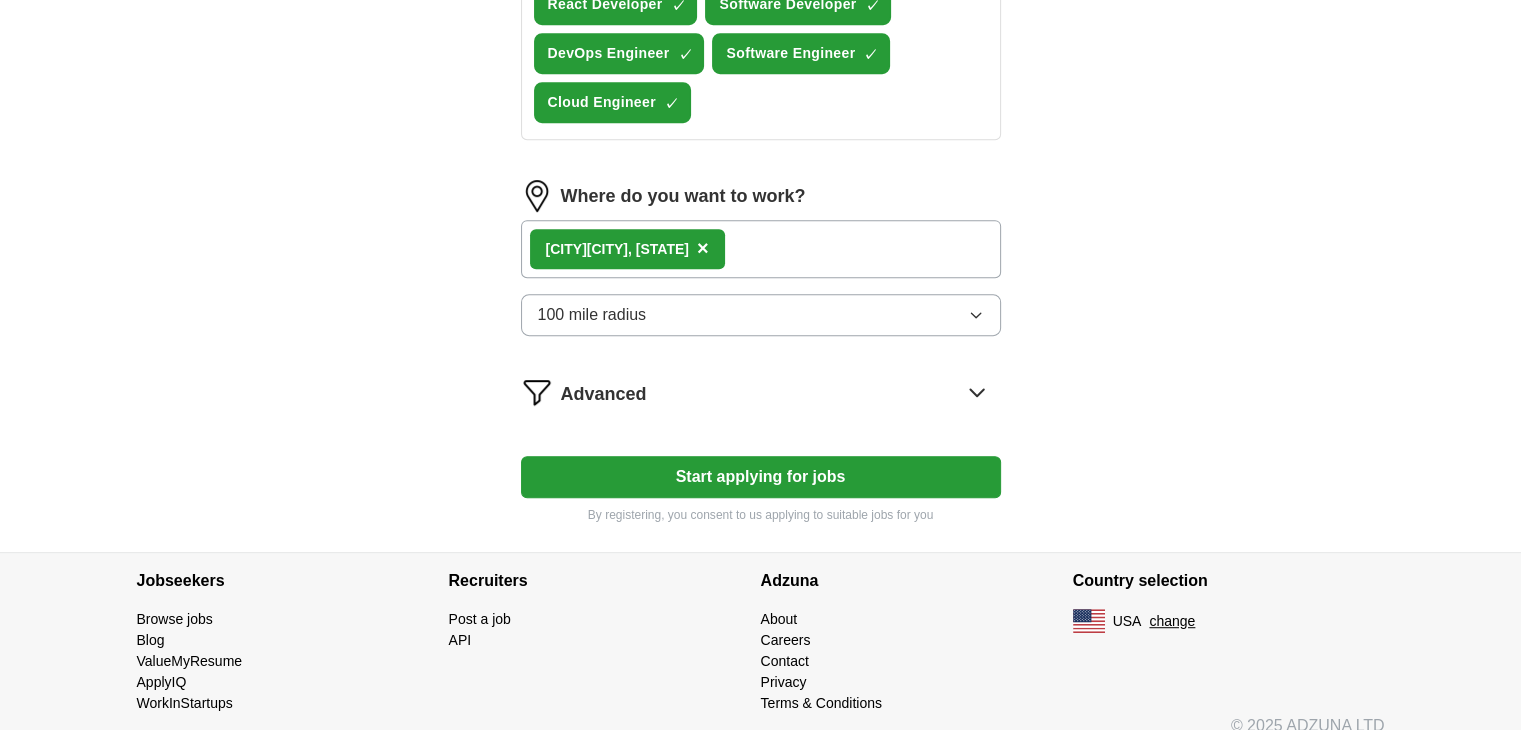 click on "[CITY], [STATE] ×" at bounding box center [761, 249] 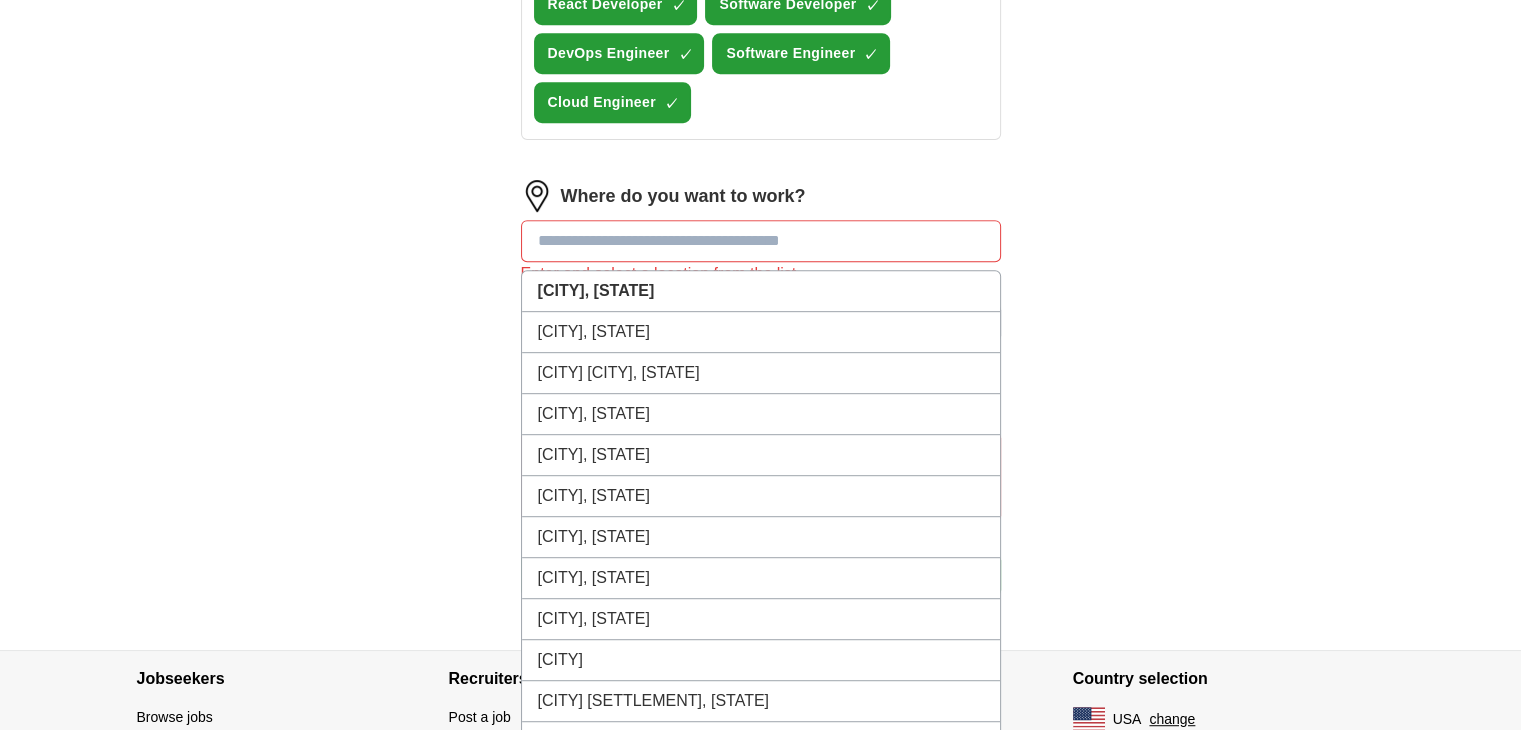 click at bounding box center [761, 241] 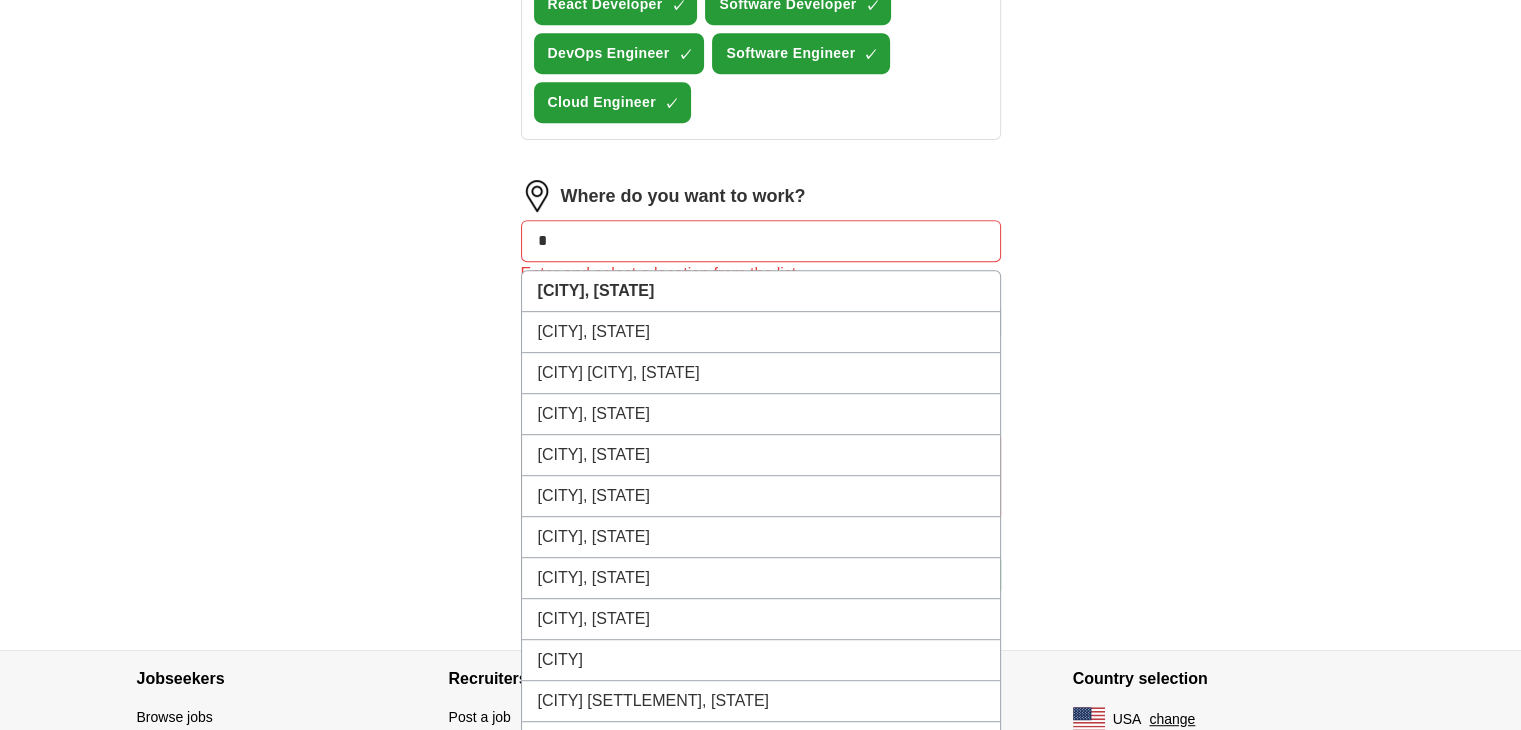 type on "*" 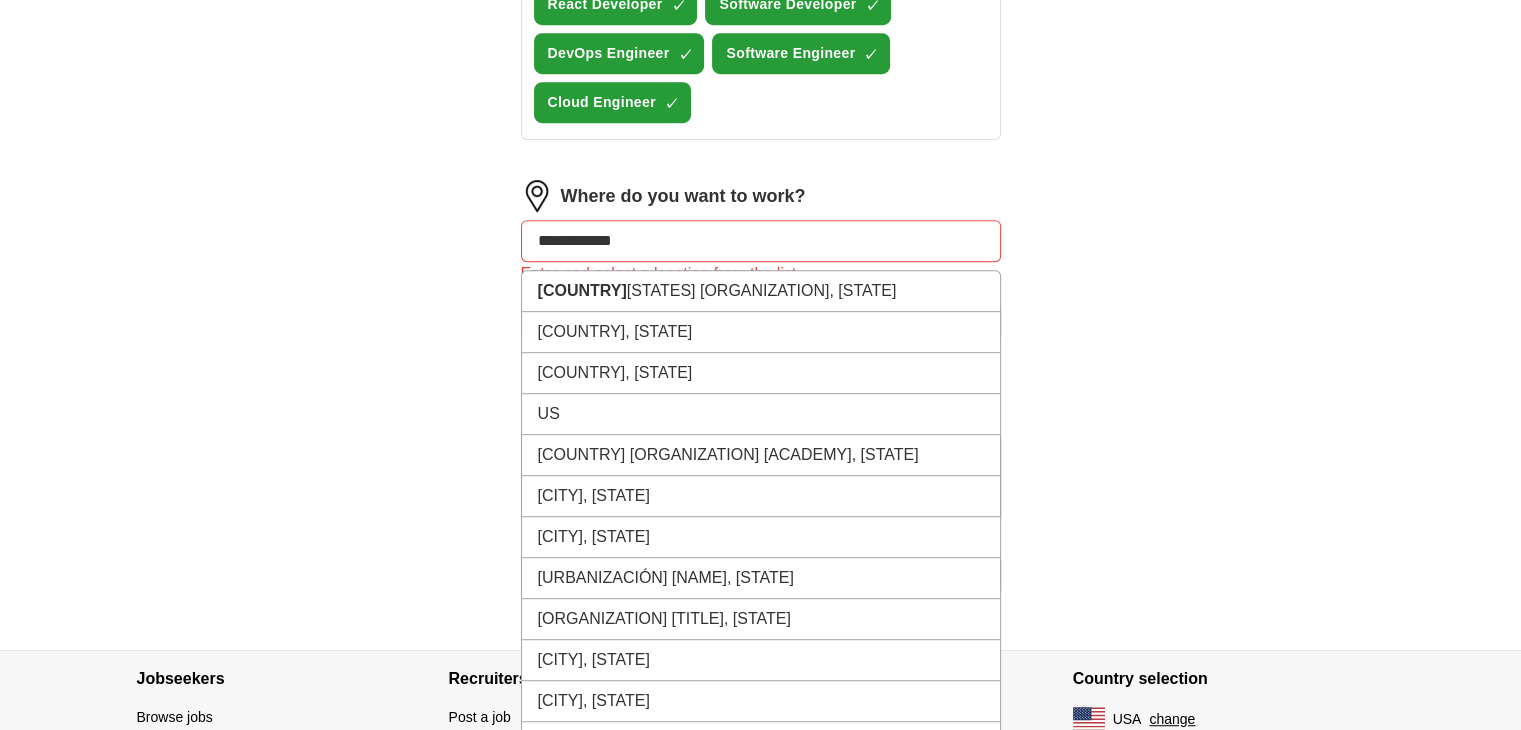 type on "**********" 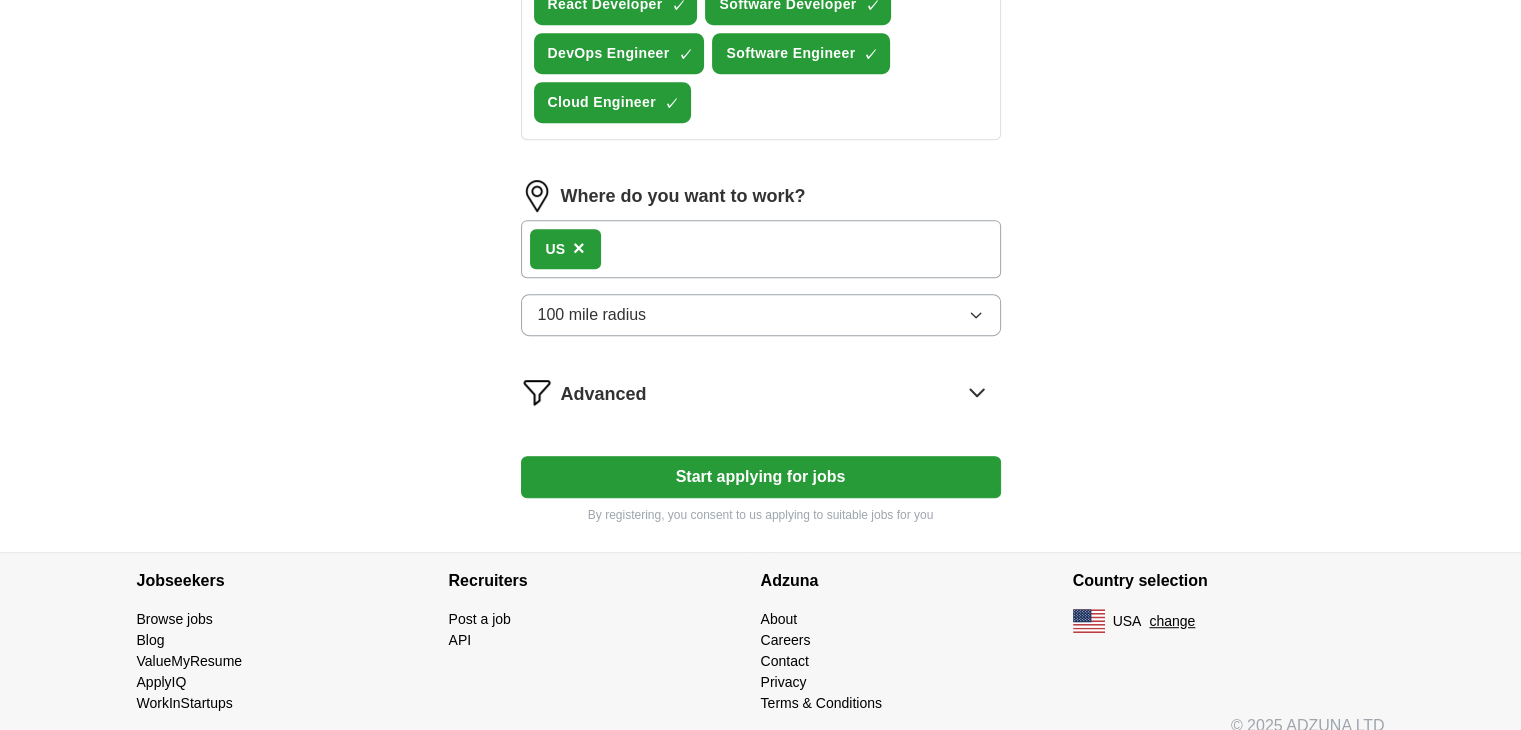 click on "Start applying for jobs" at bounding box center (761, 477) 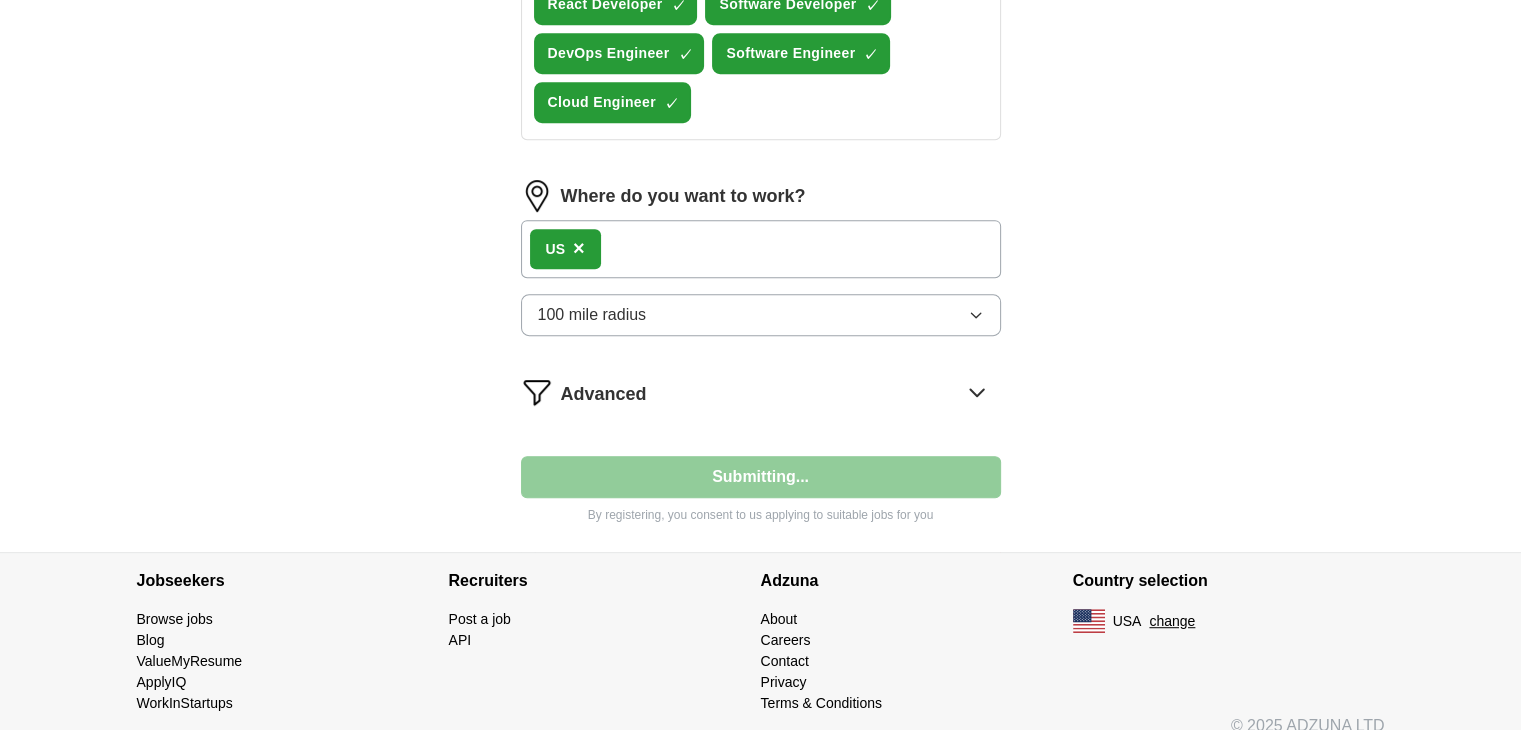 select on "**" 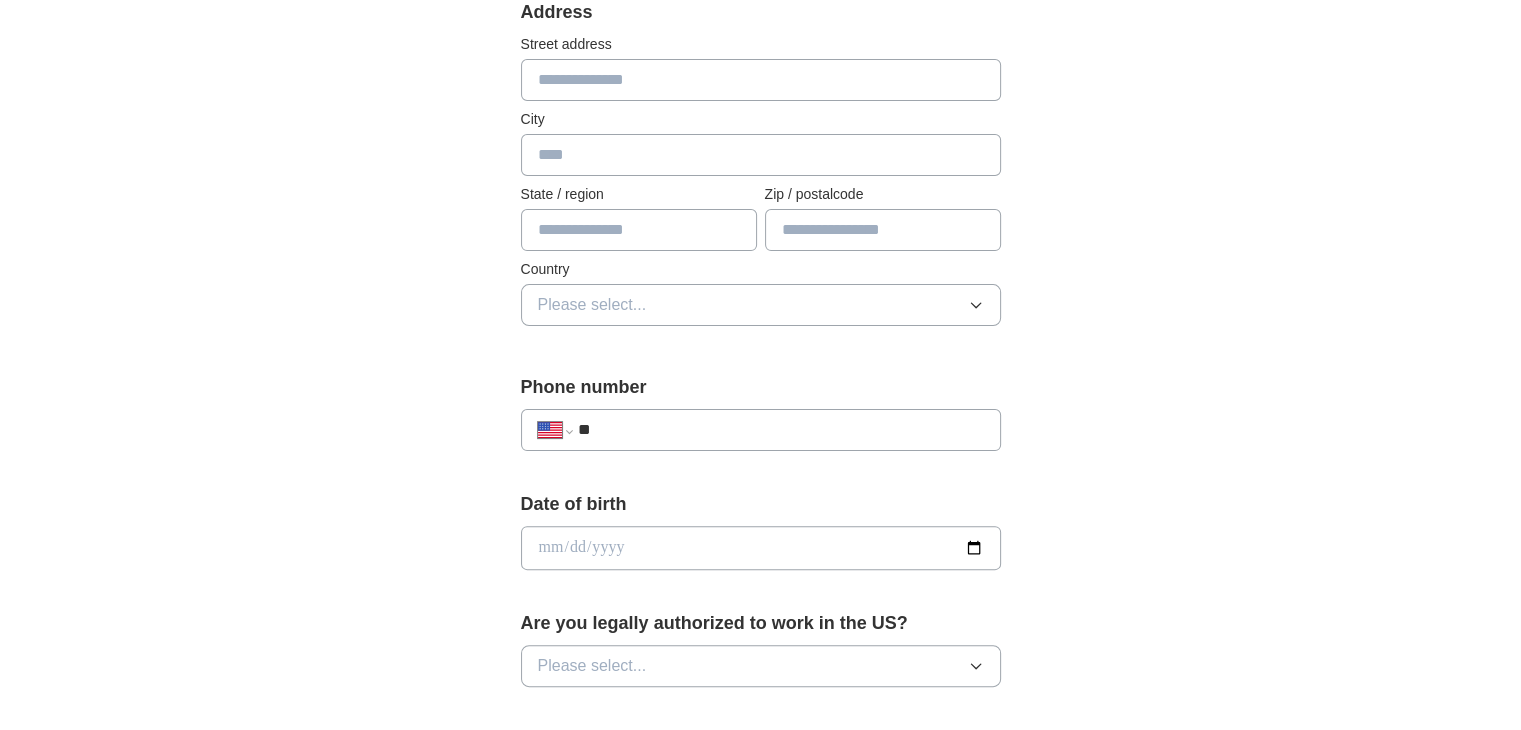 scroll, scrollTop: 463, scrollLeft: 0, axis: vertical 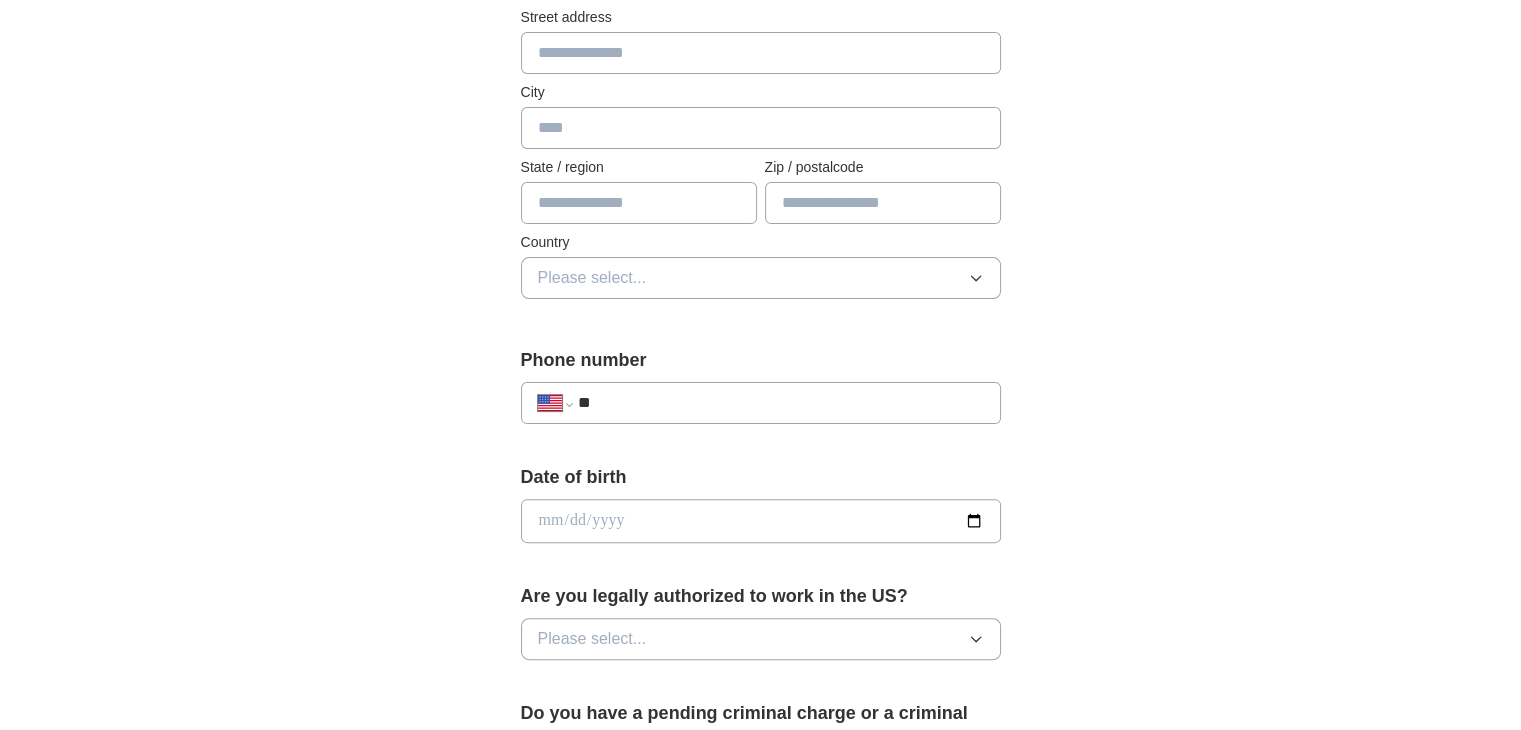 click on "**" at bounding box center [780, 403] 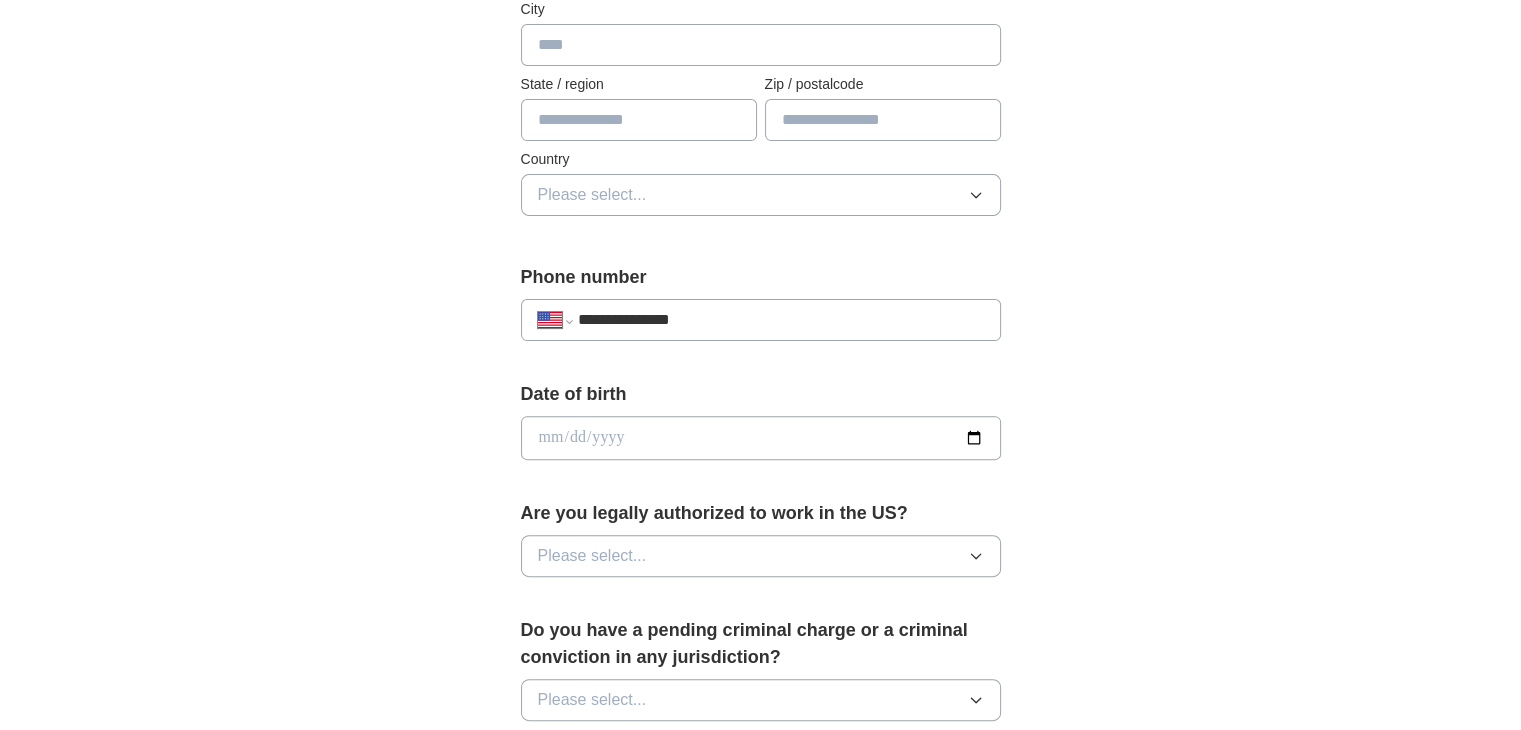 scroll, scrollTop: 556, scrollLeft: 0, axis: vertical 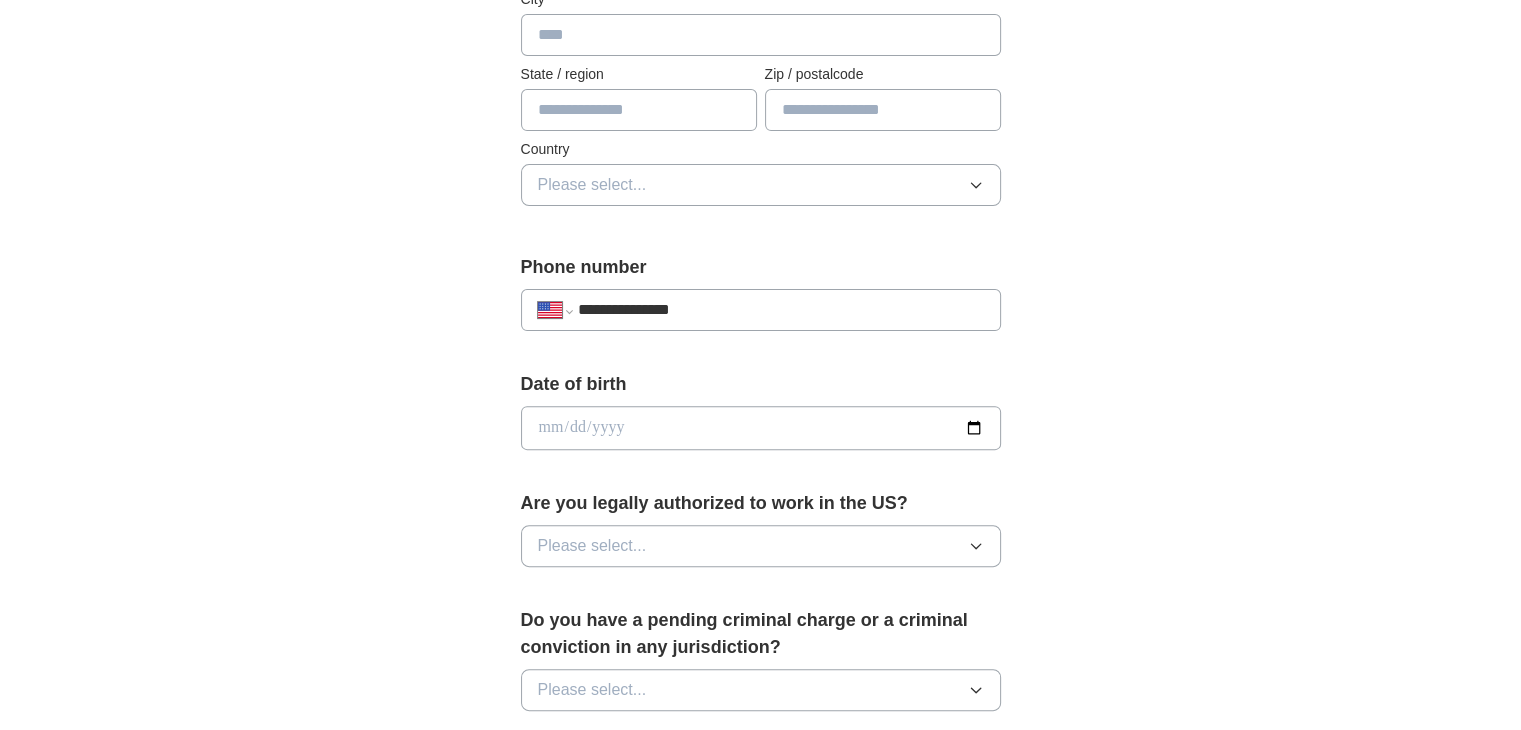 type on "**********" 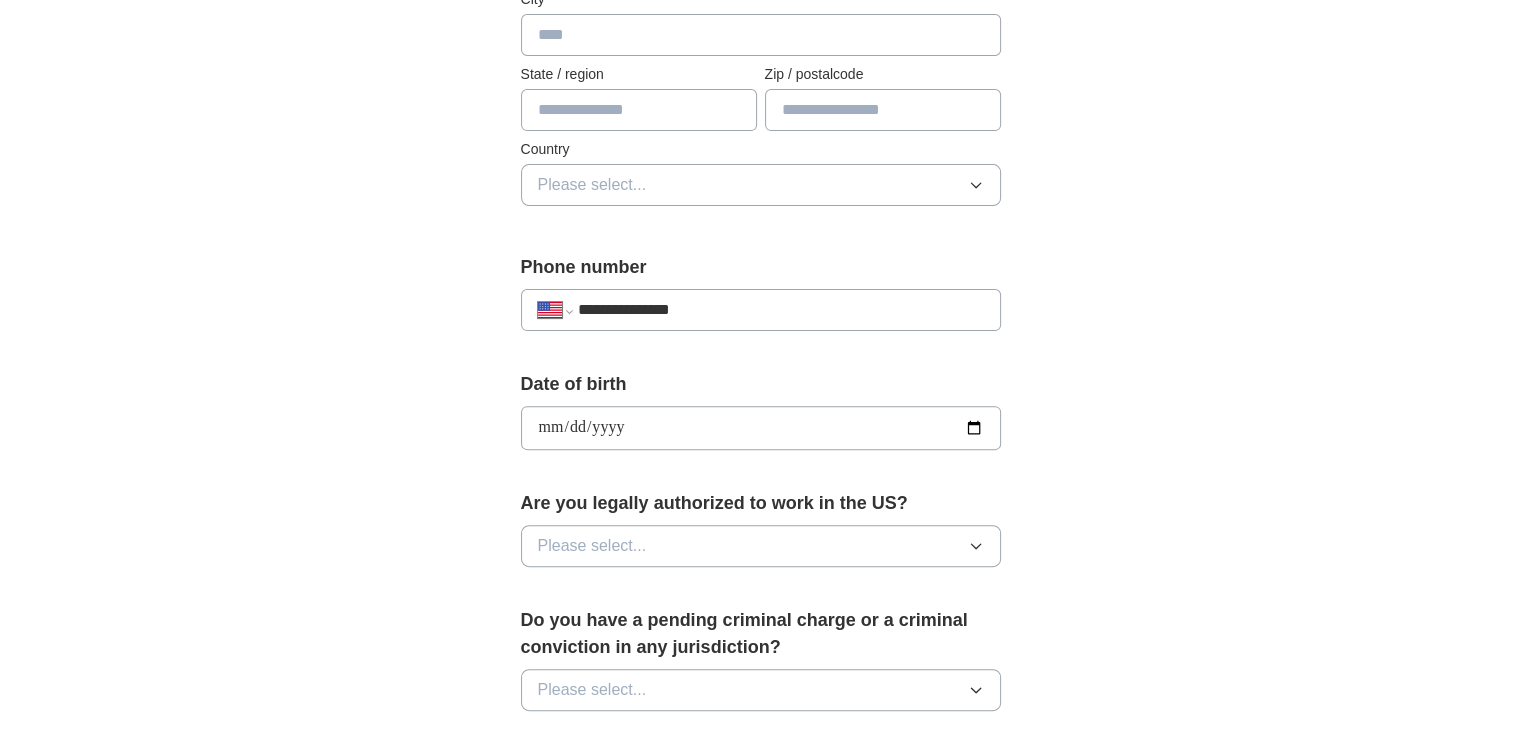 type on "**********" 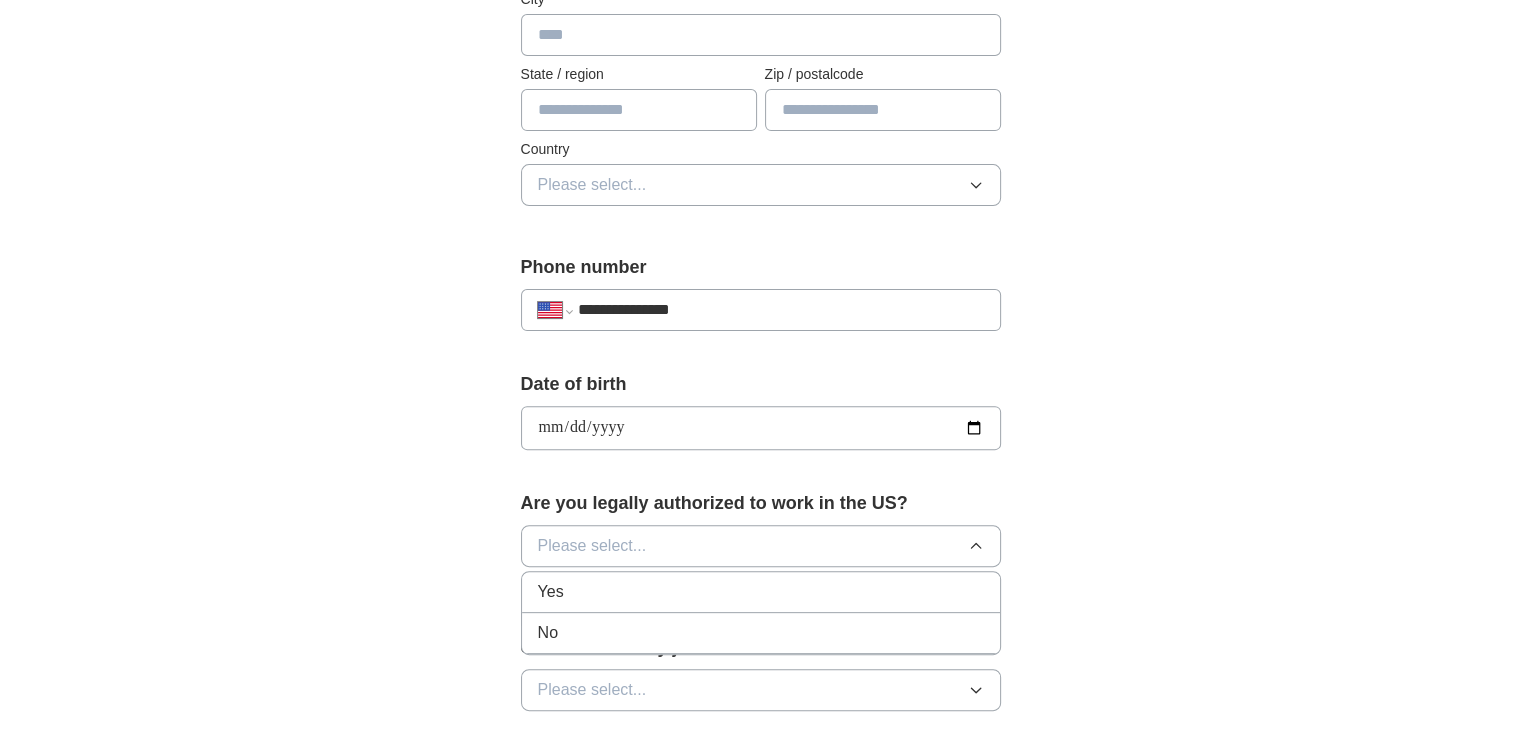 click on "Yes" at bounding box center [761, 592] 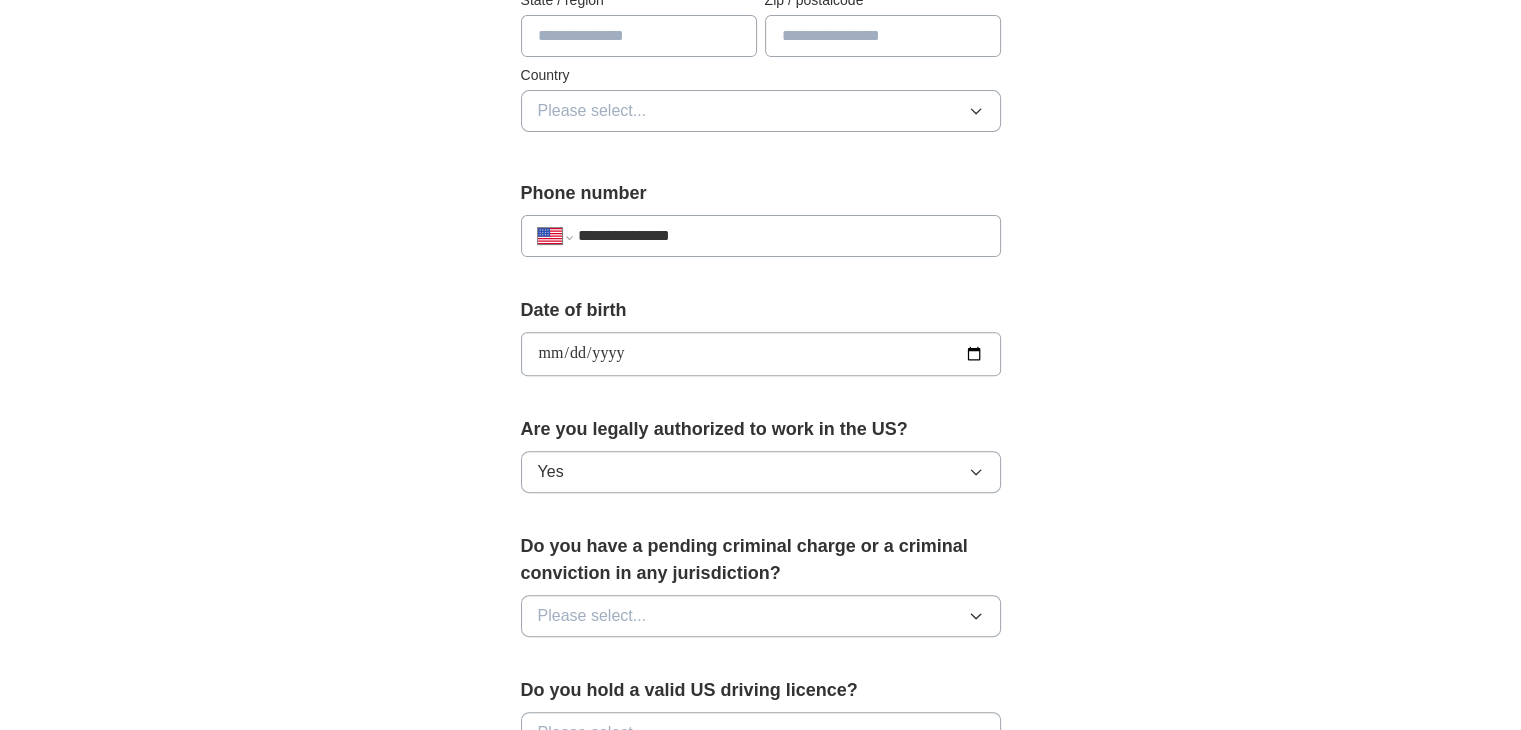 scroll, scrollTop: 642, scrollLeft: 0, axis: vertical 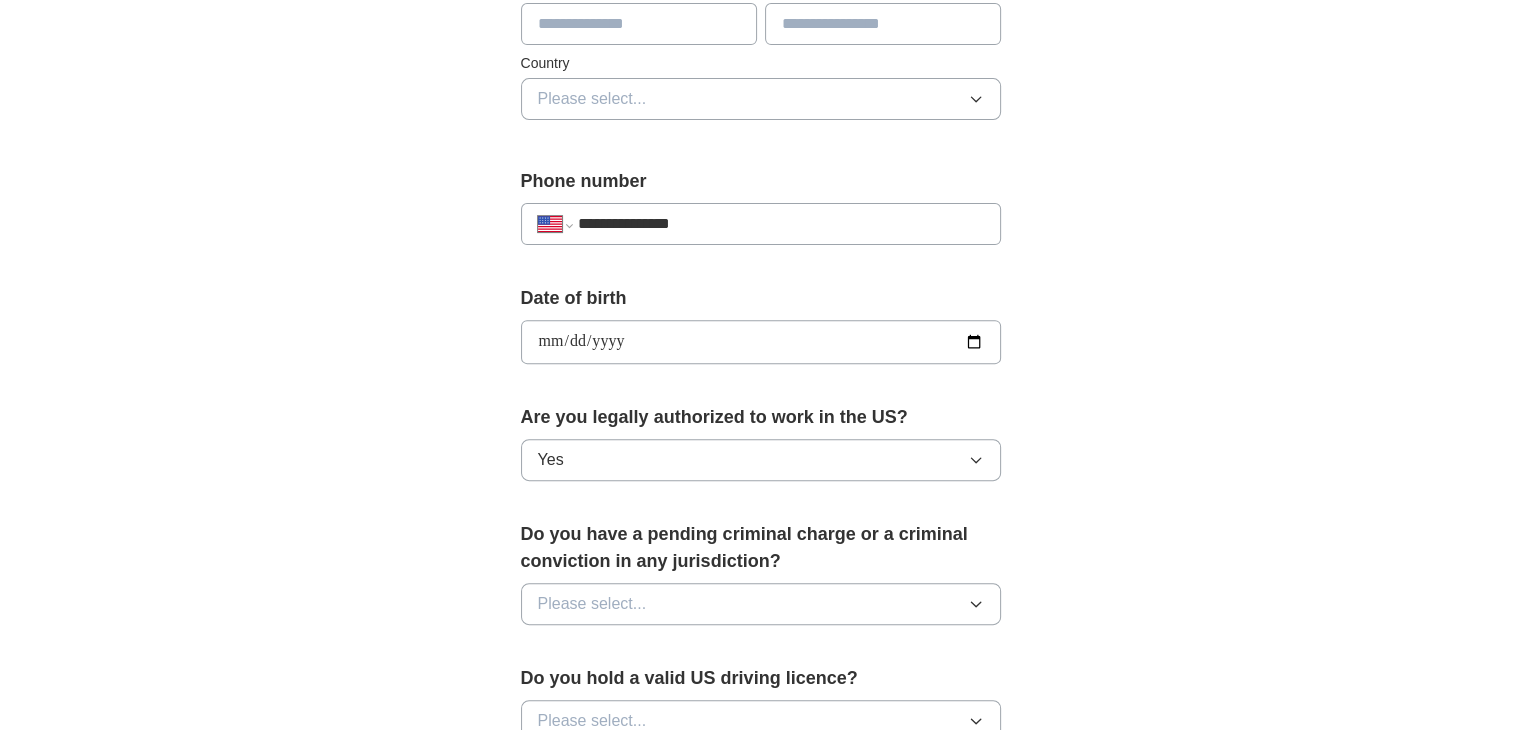 click on "Please select..." at bounding box center [761, 604] 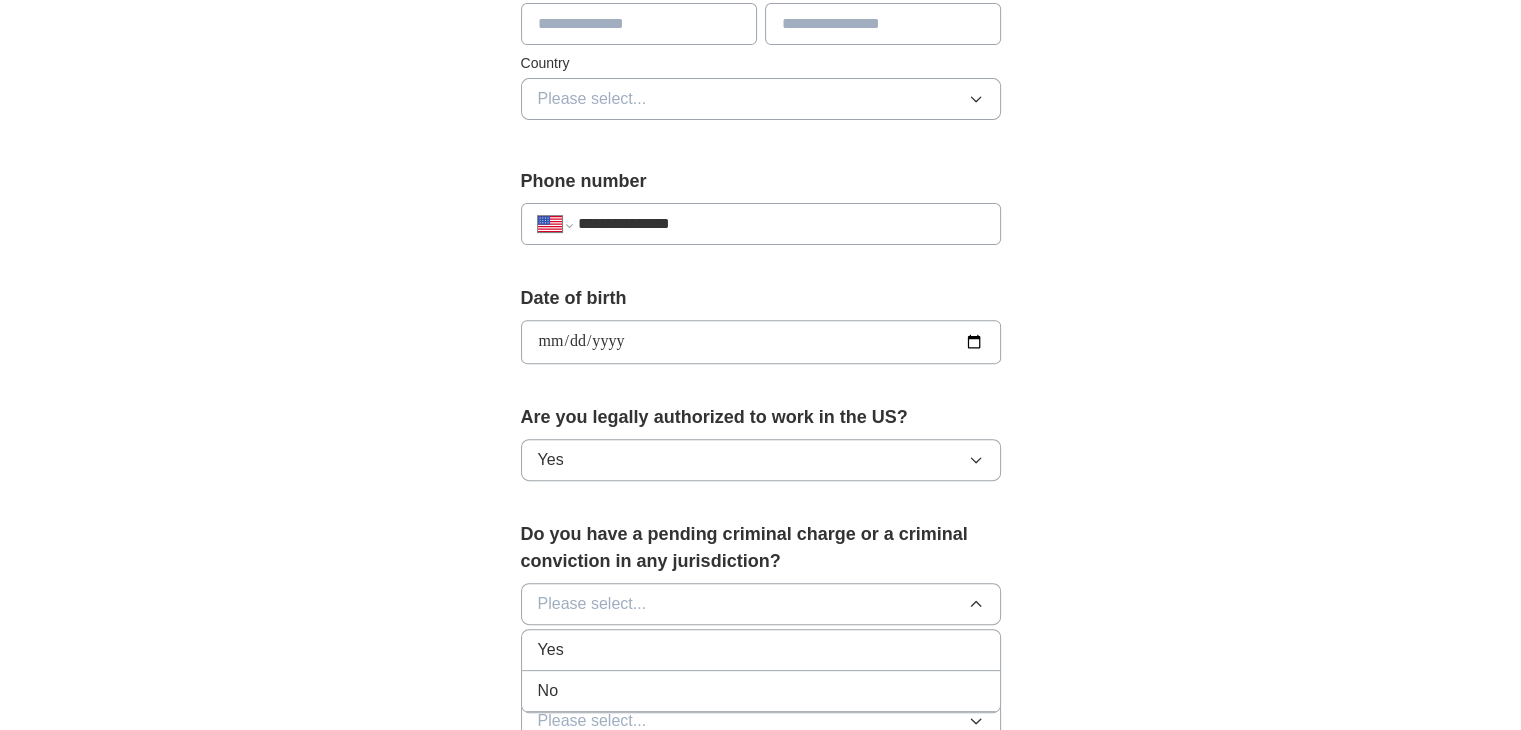 click on "No" at bounding box center [761, 691] 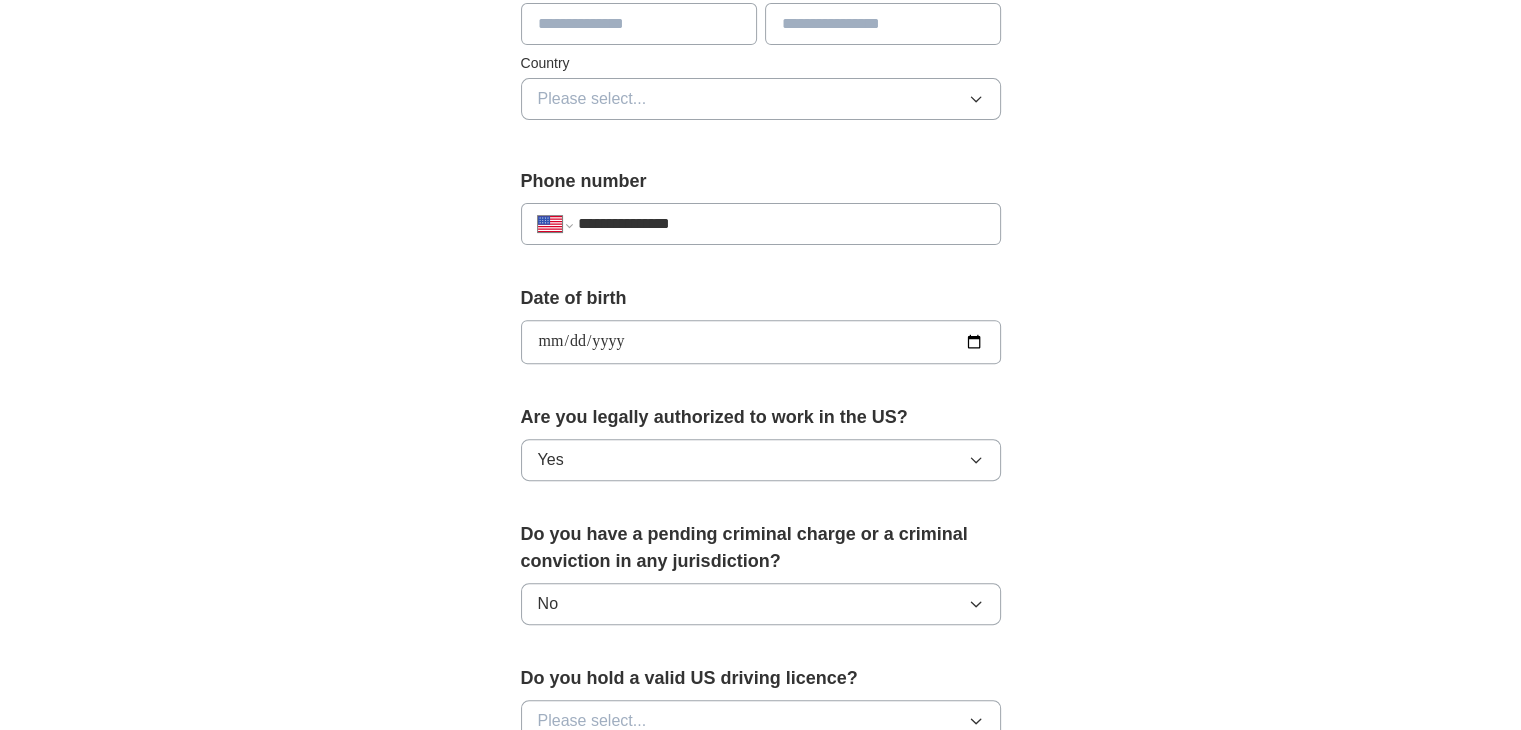 scroll, scrollTop: 694, scrollLeft: 0, axis: vertical 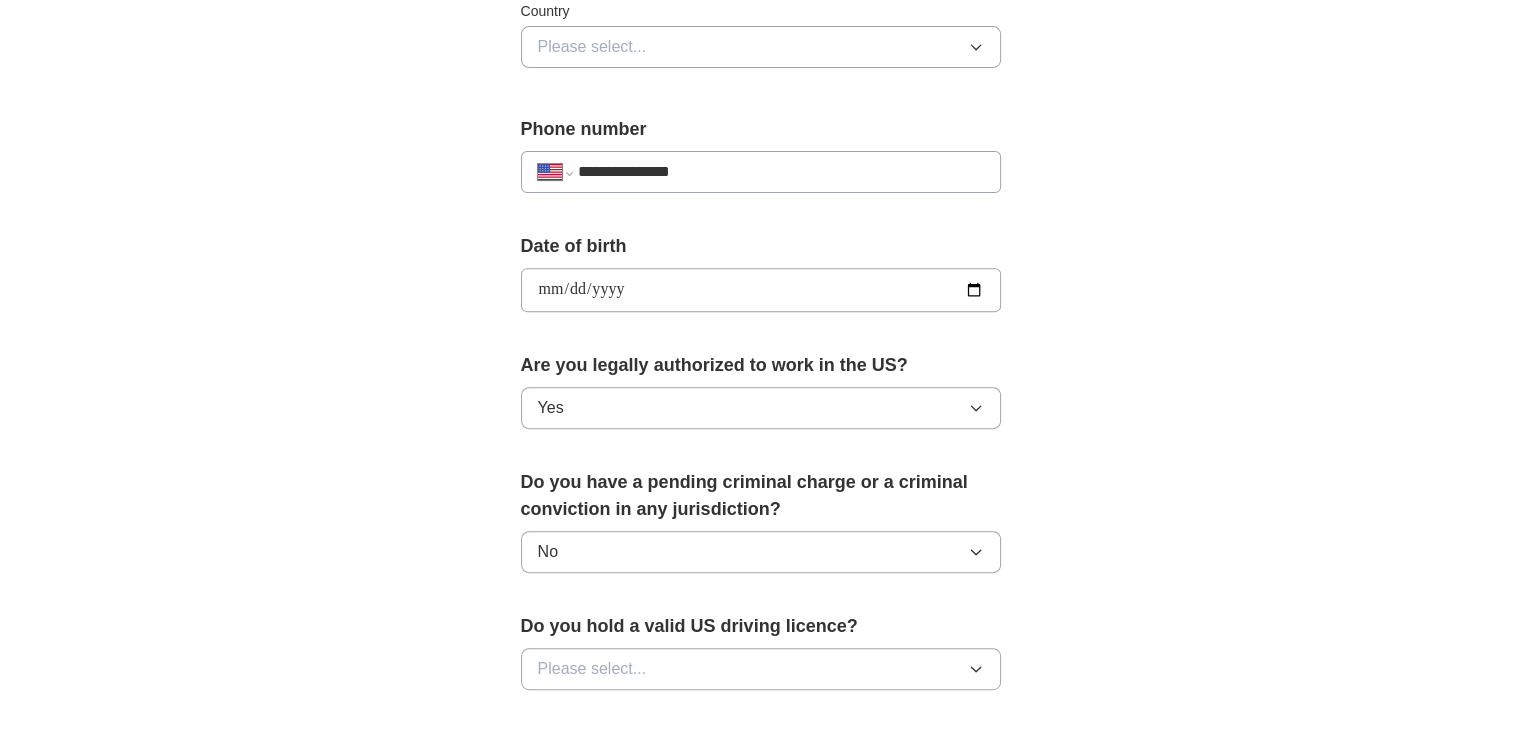 click on "Please select..." at bounding box center [761, 669] 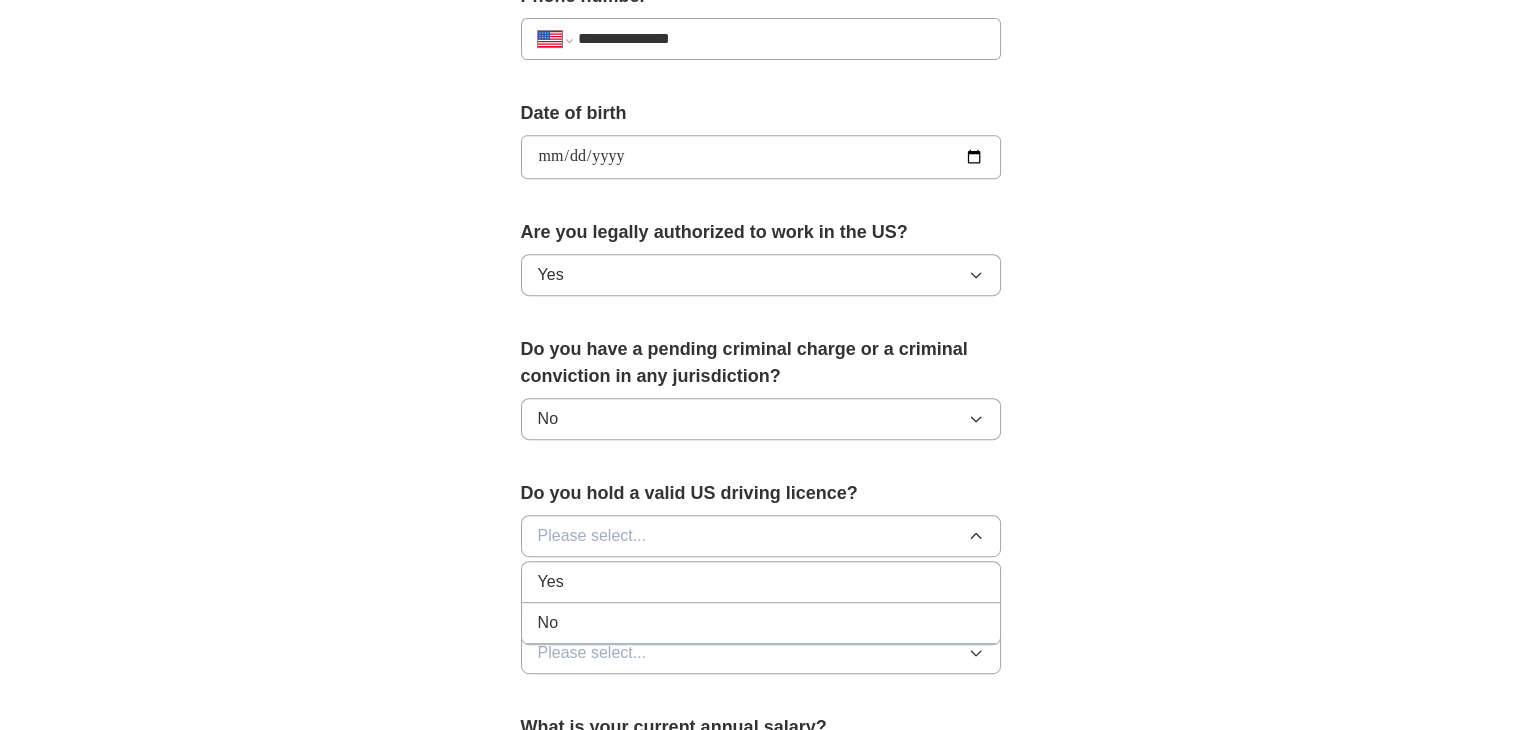 scroll, scrollTop: 830, scrollLeft: 0, axis: vertical 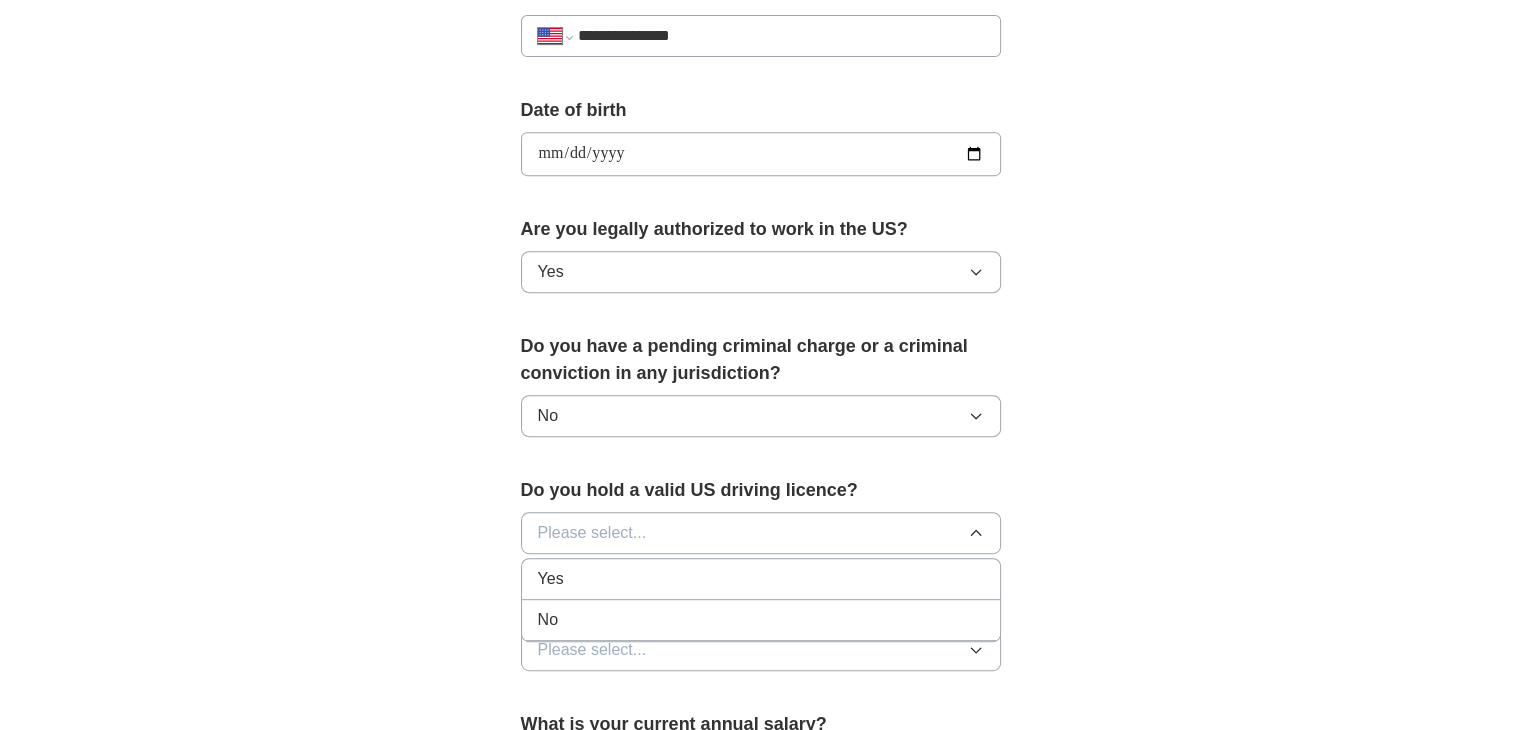 click on "No" at bounding box center [761, 620] 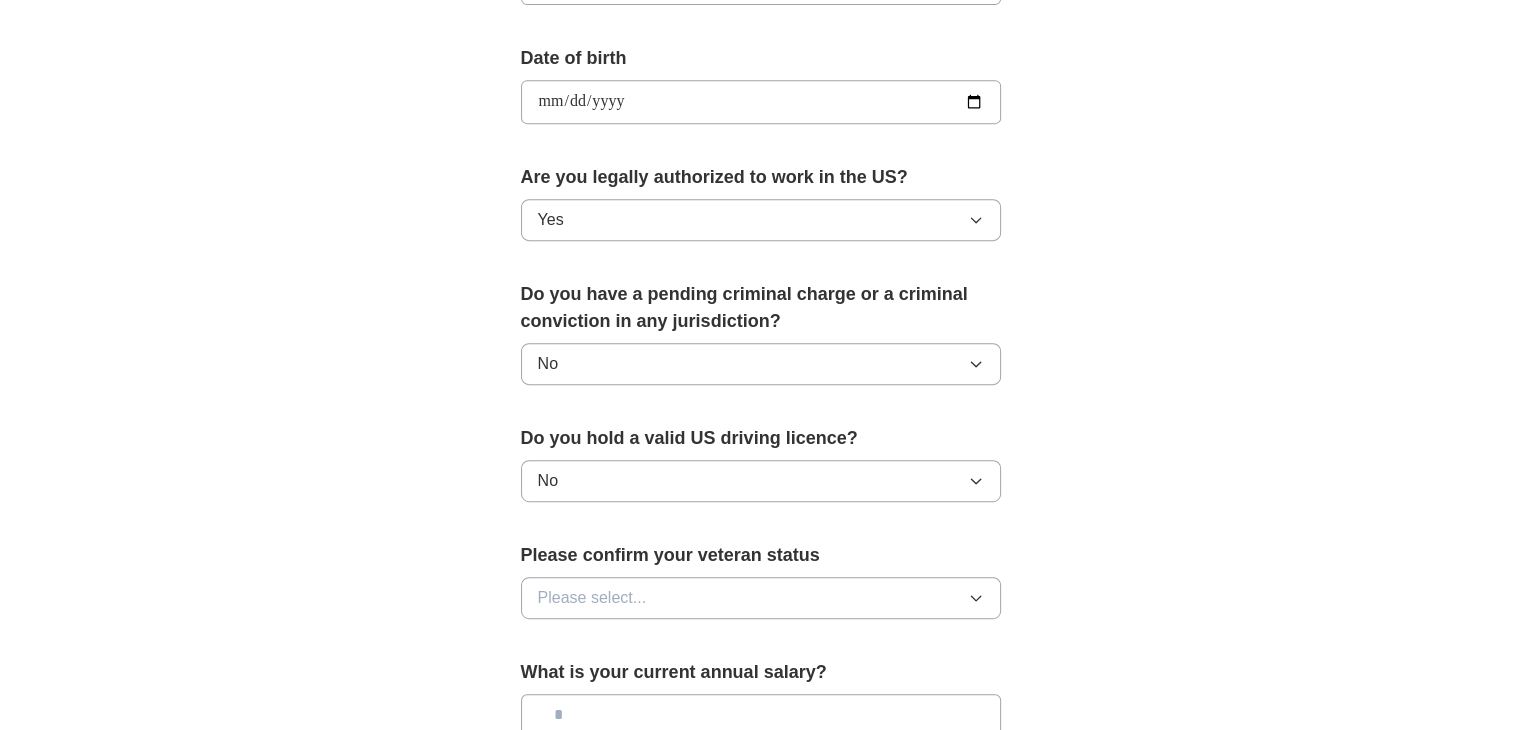 scroll, scrollTop: 907, scrollLeft: 0, axis: vertical 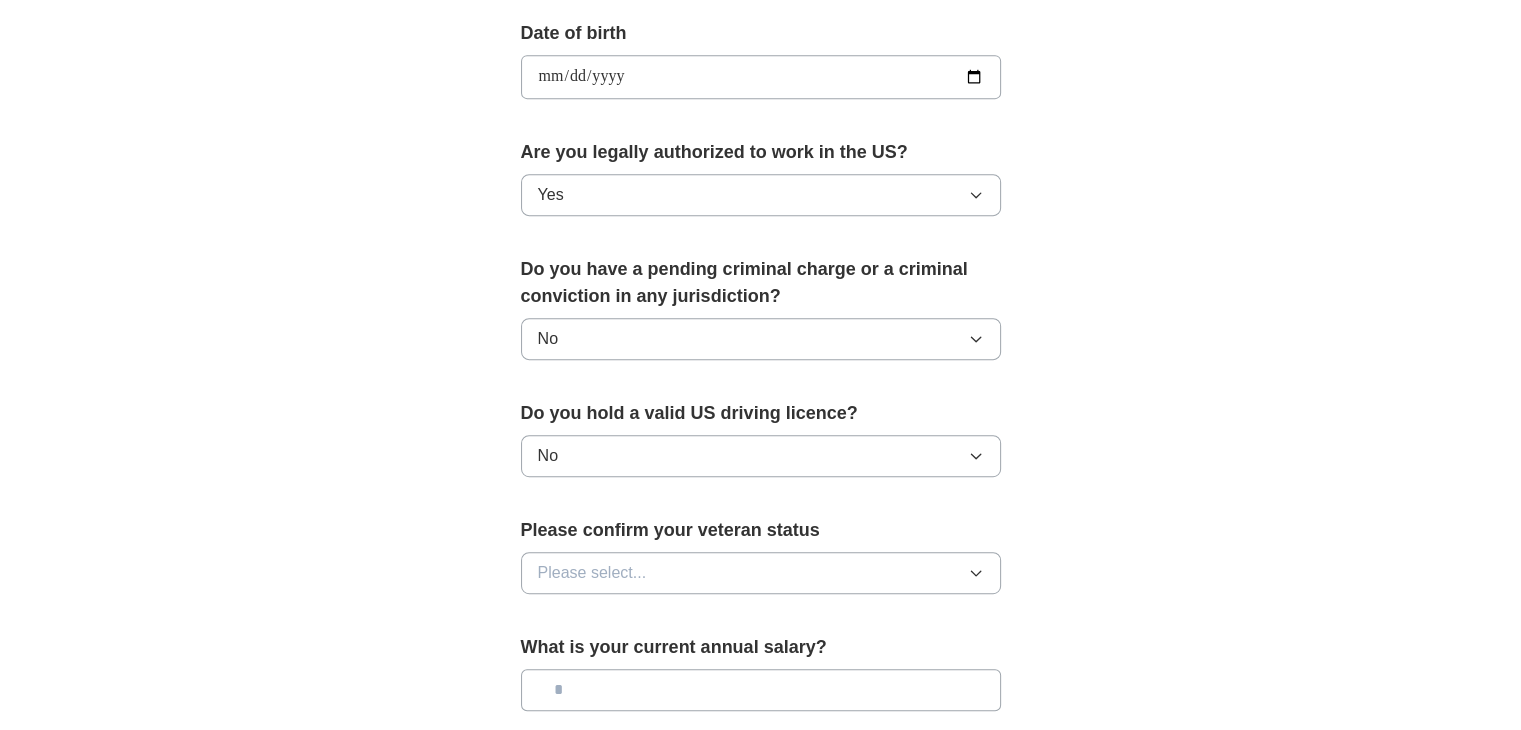 click on "Please select..." at bounding box center (592, 573) 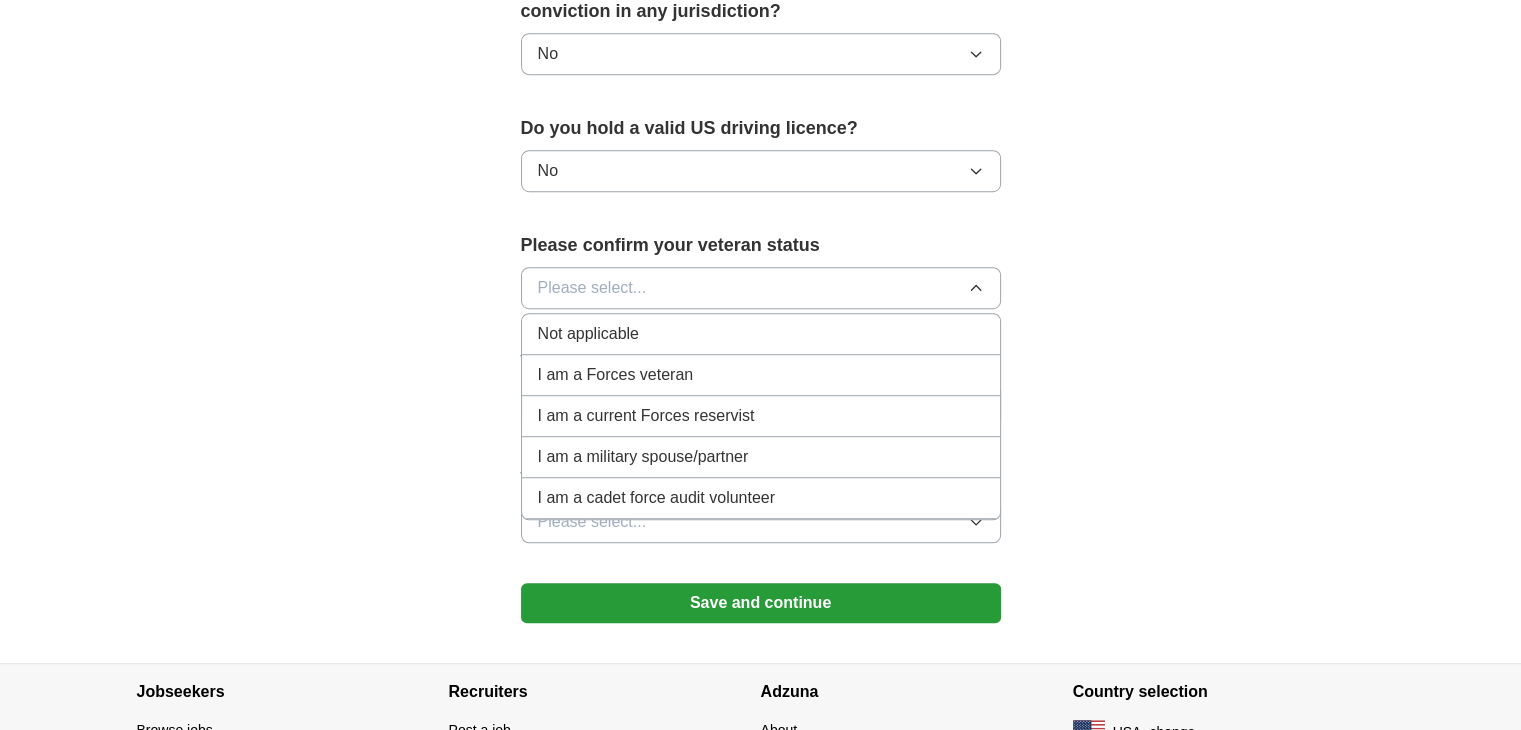 scroll, scrollTop: 1188, scrollLeft: 0, axis: vertical 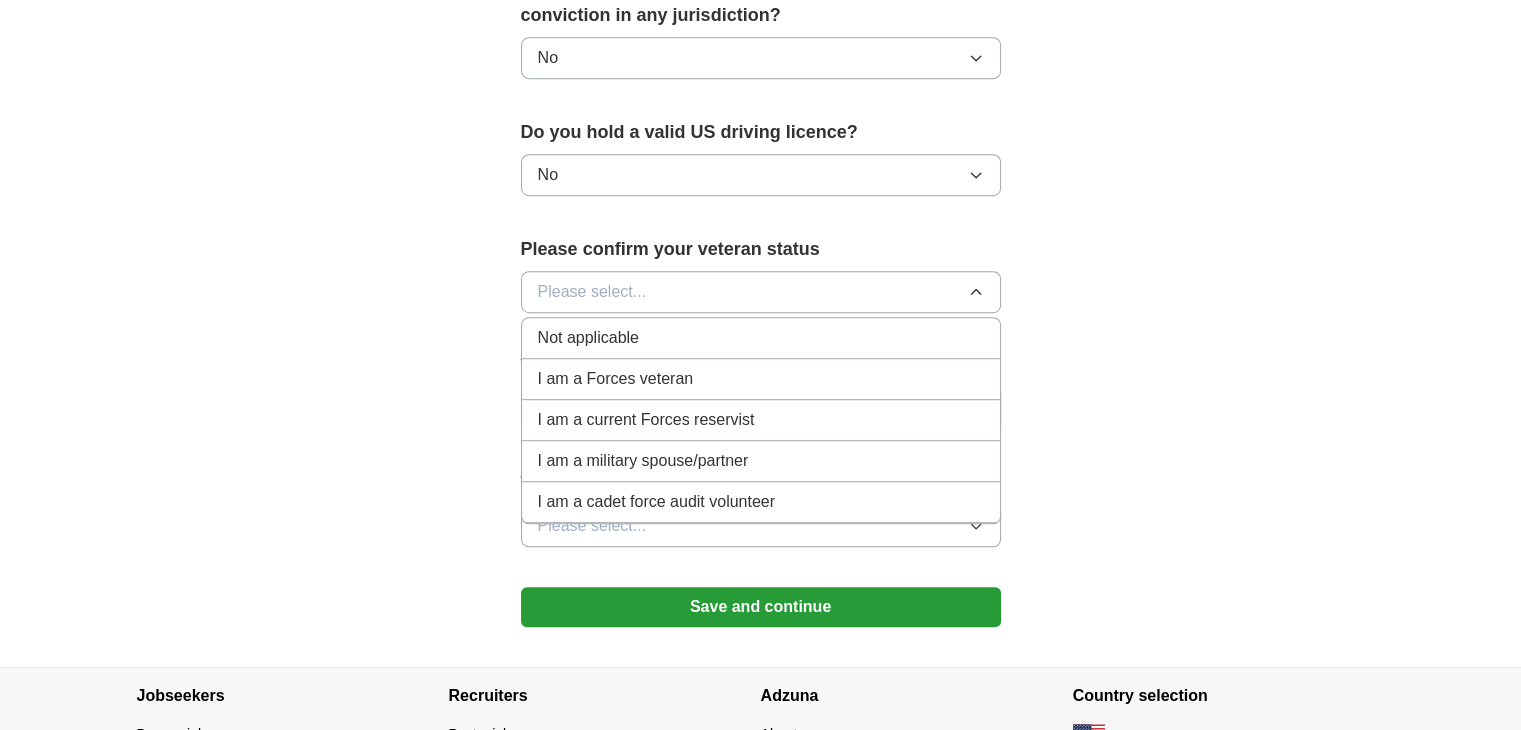 click on "Not applicable" at bounding box center (588, 338) 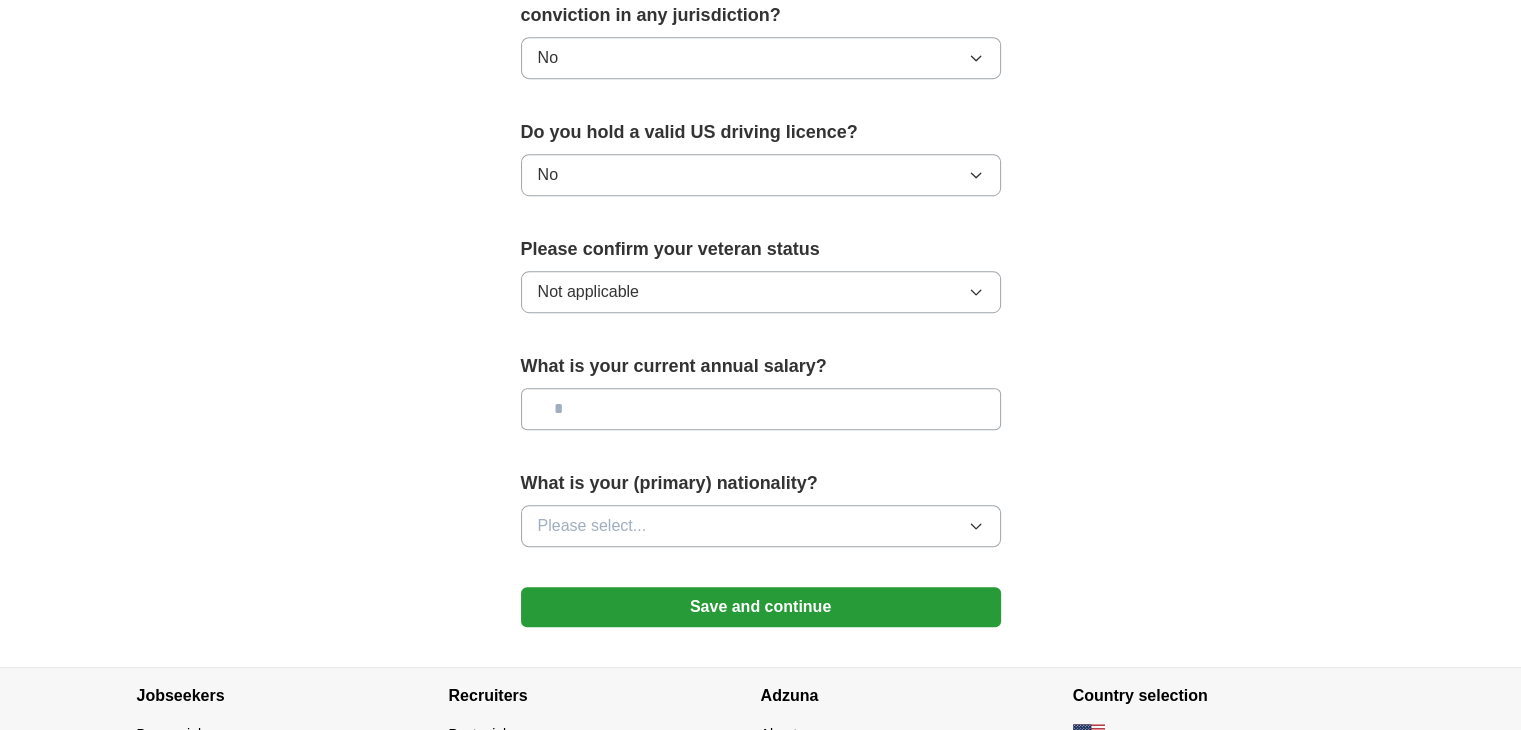 click at bounding box center [761, 409] 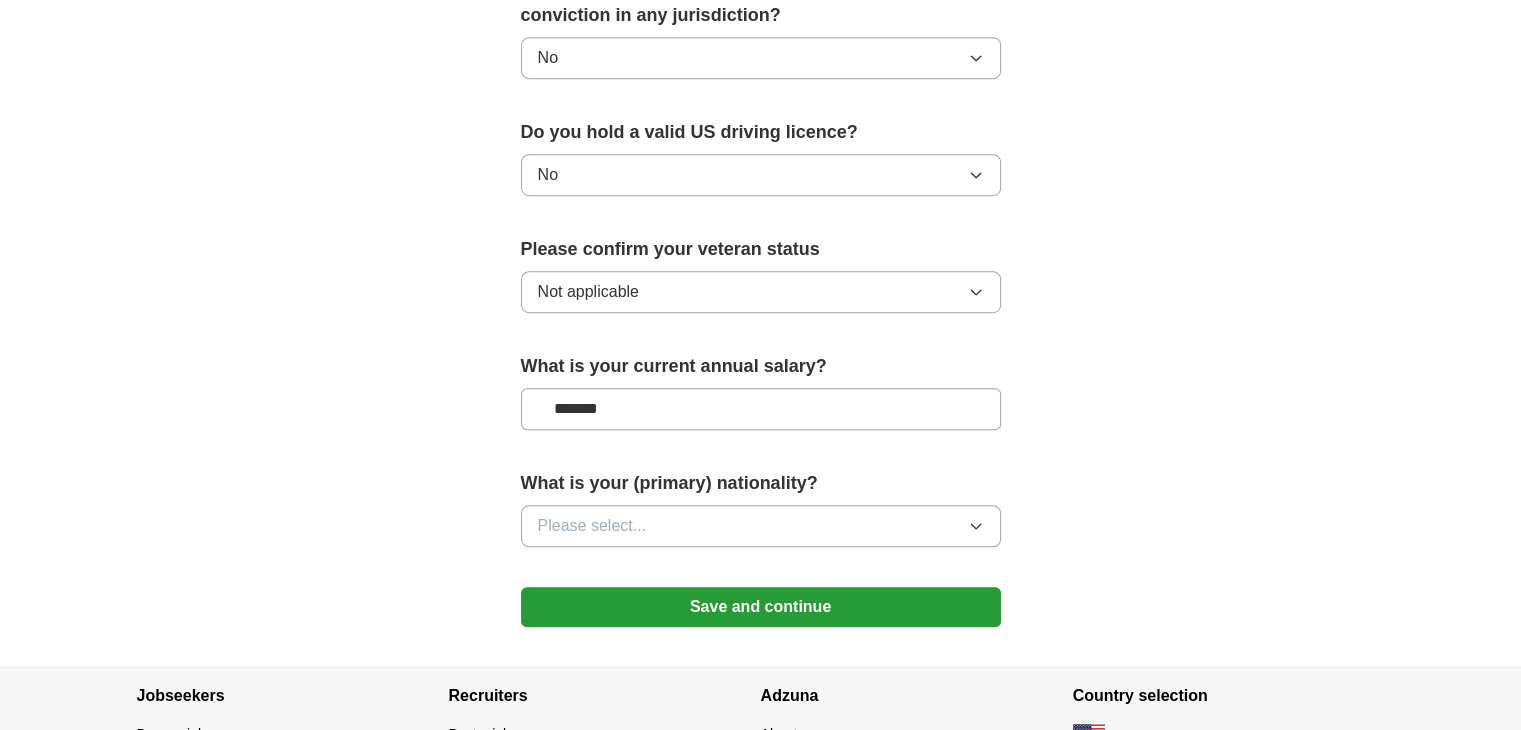 type on "*******" 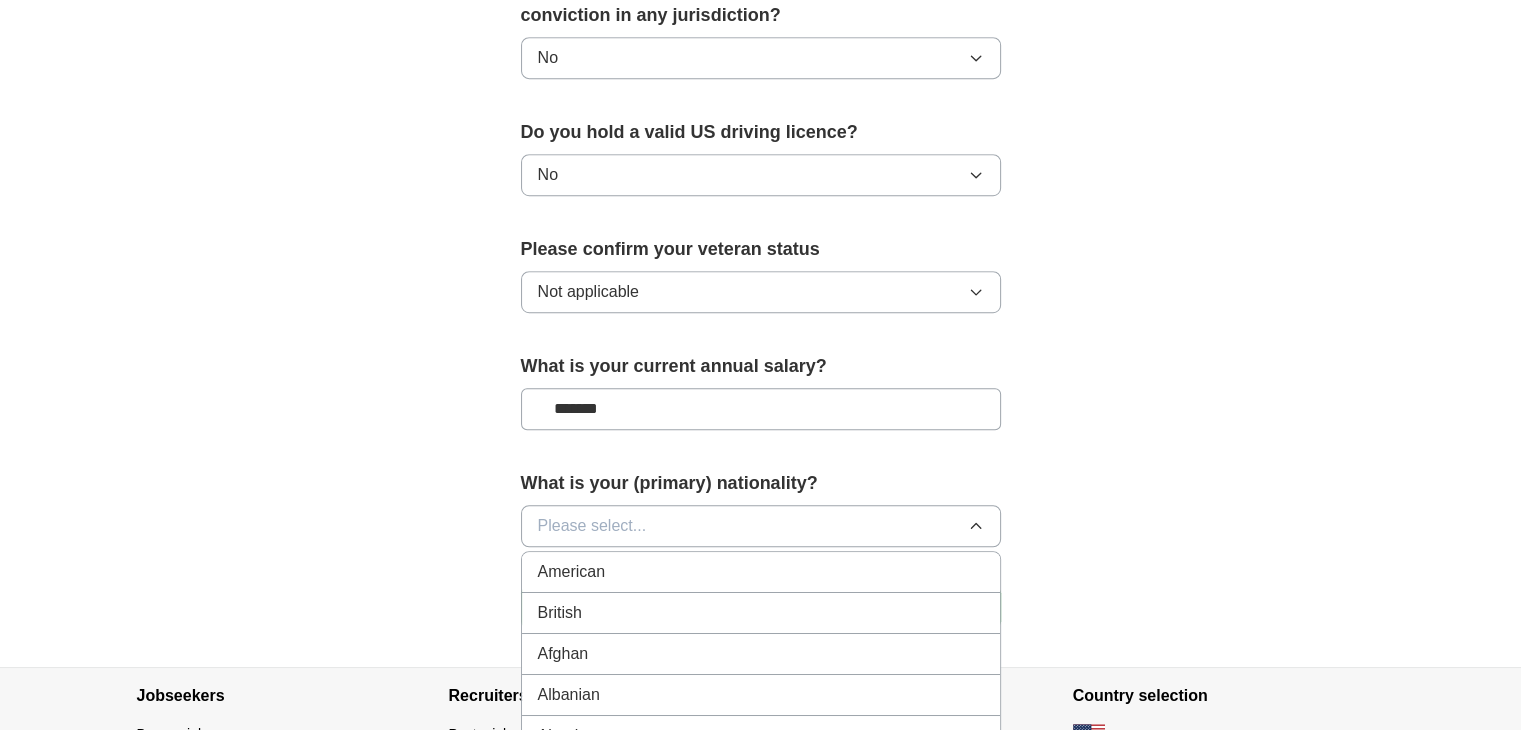 type 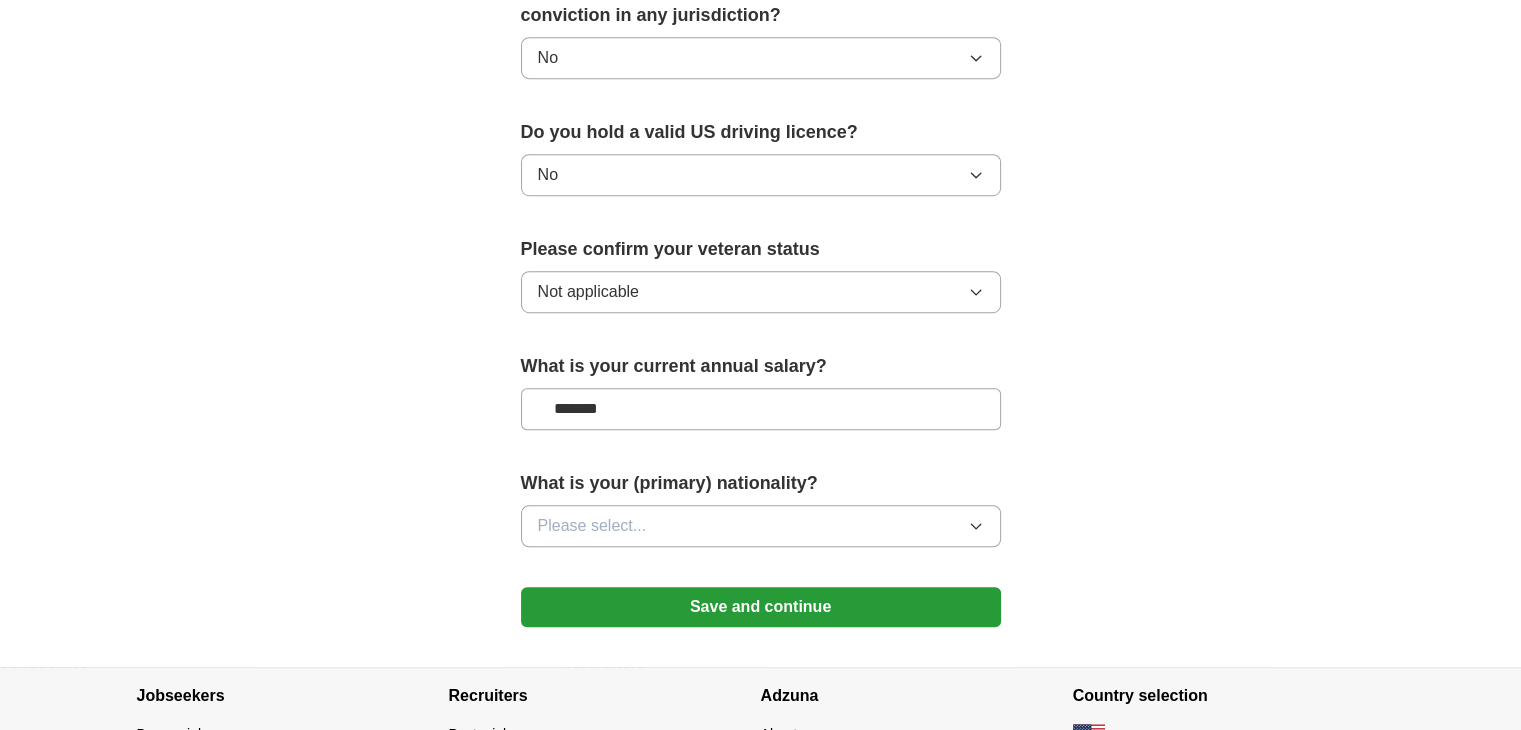 click on "Please select..." at bounding box center (592, 526) 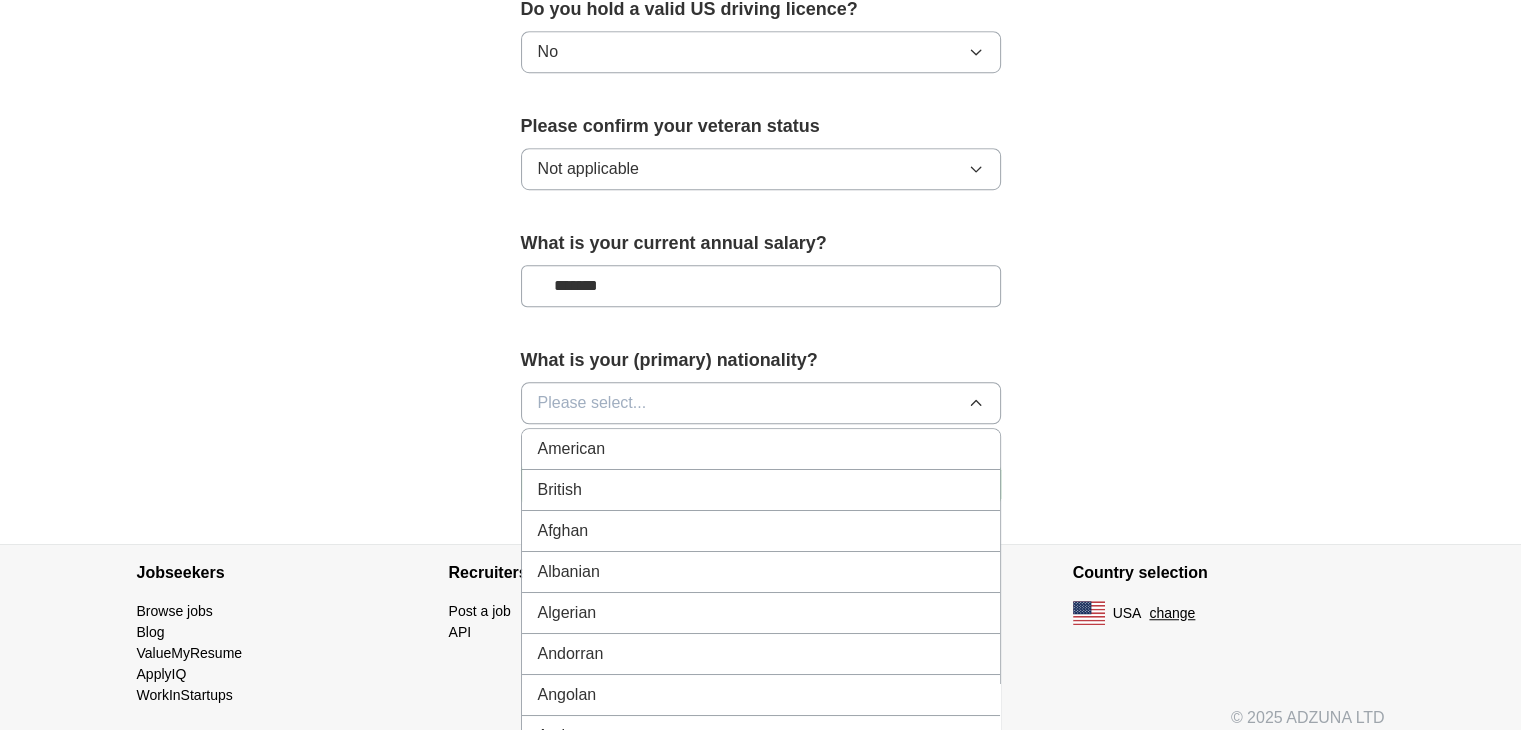 scroll, scrollTop: 1312, scrollLeft: 0, axis: vertical 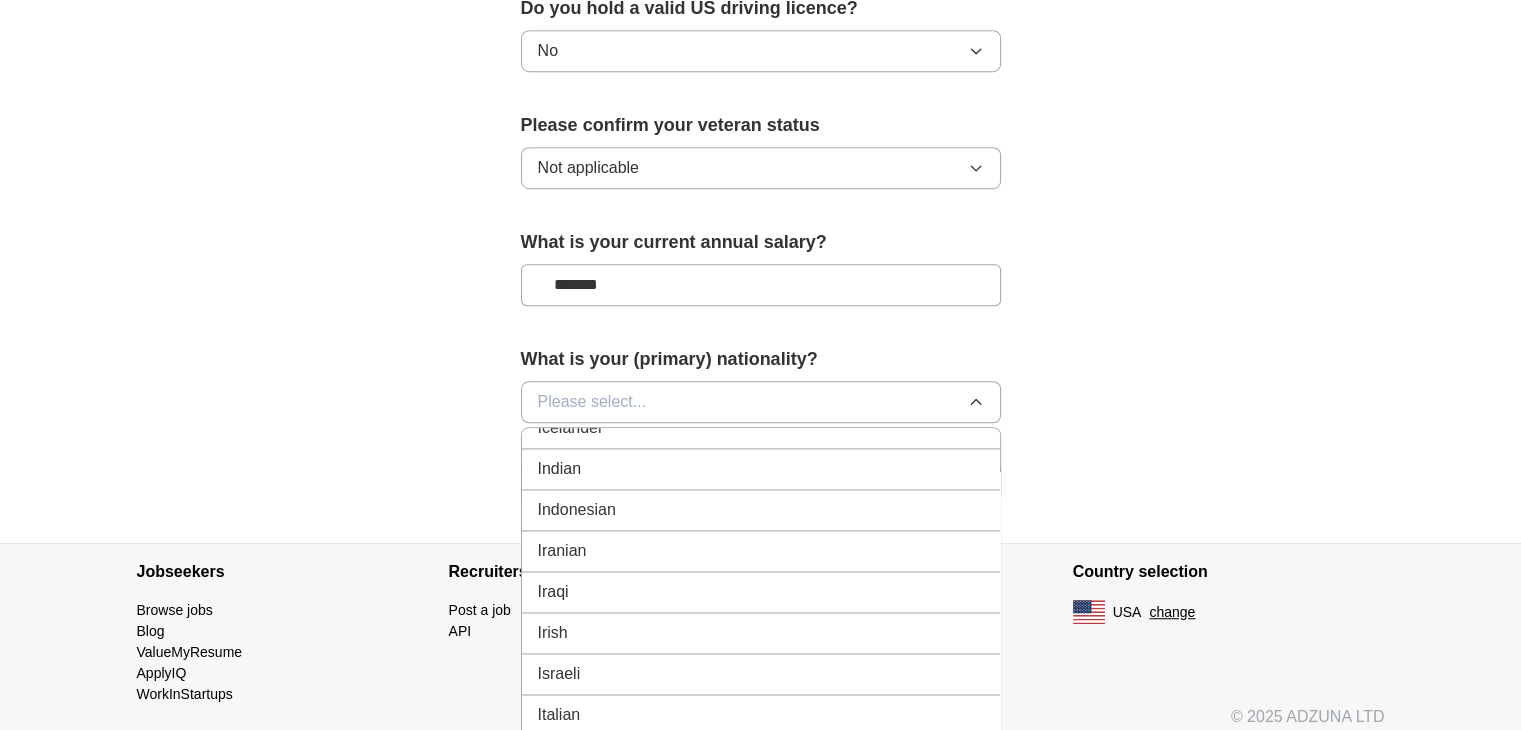 click on "Indian" at bounding box center [761, 469] 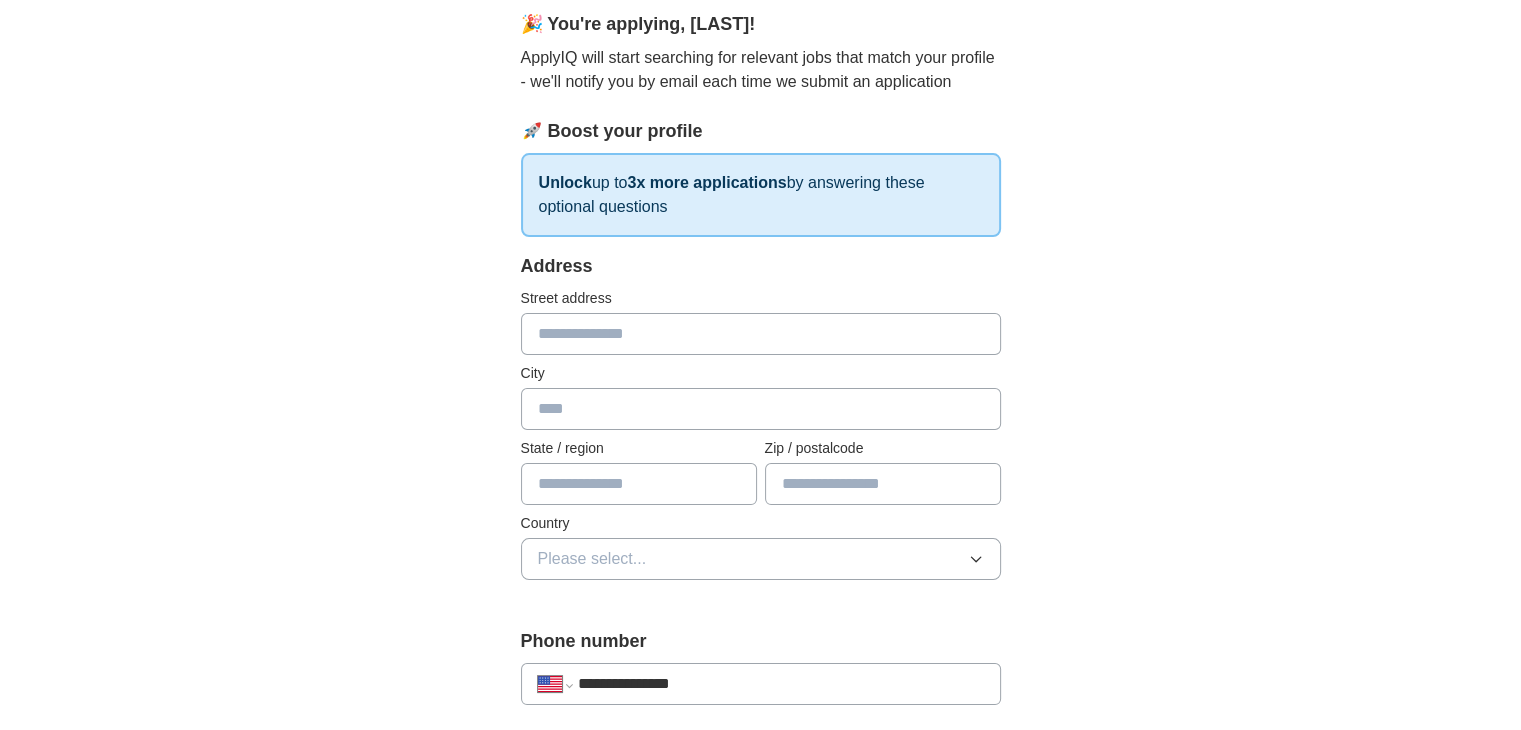 scroll, scrollTop: 176, scrollLeft: 0, axis: vertical 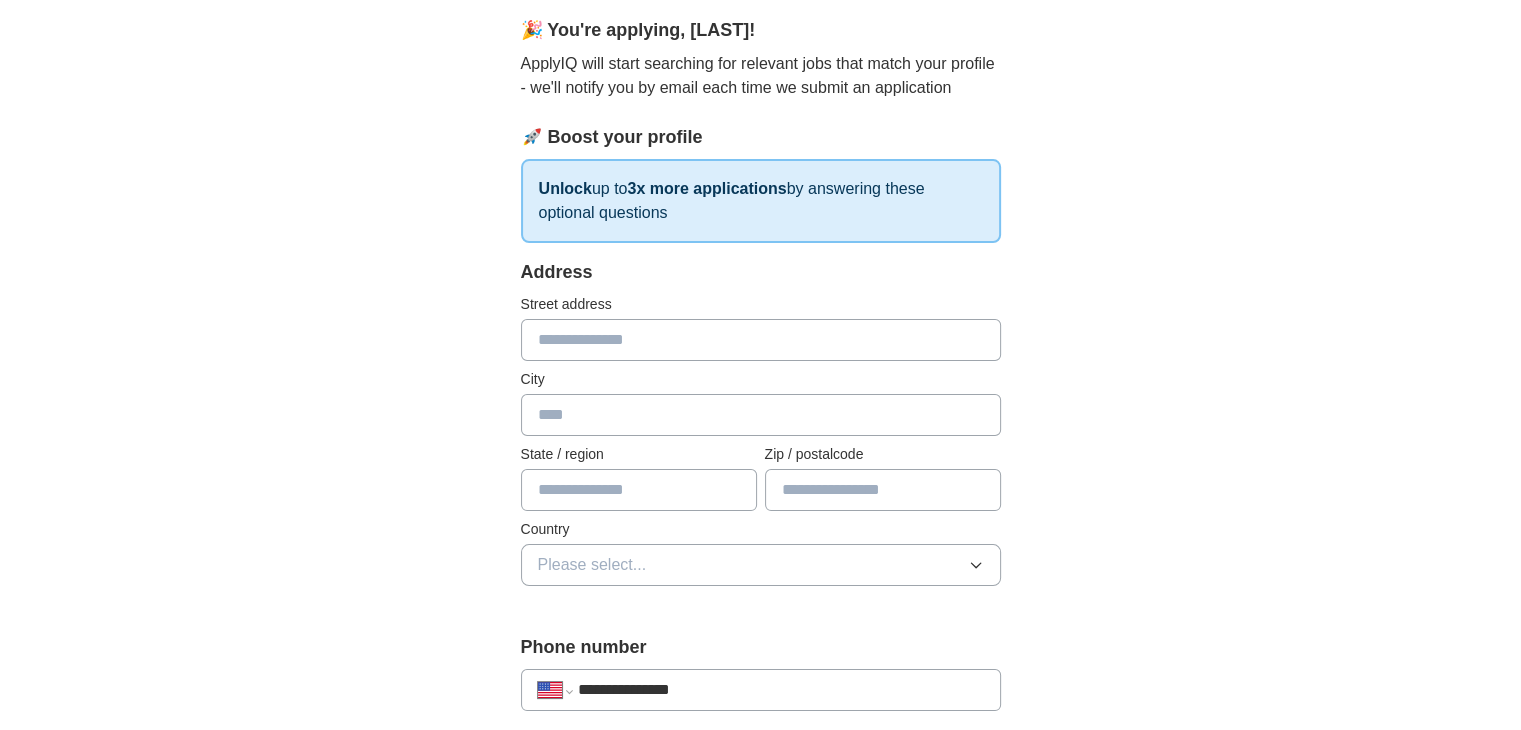 click at bounding box center (761, 340) 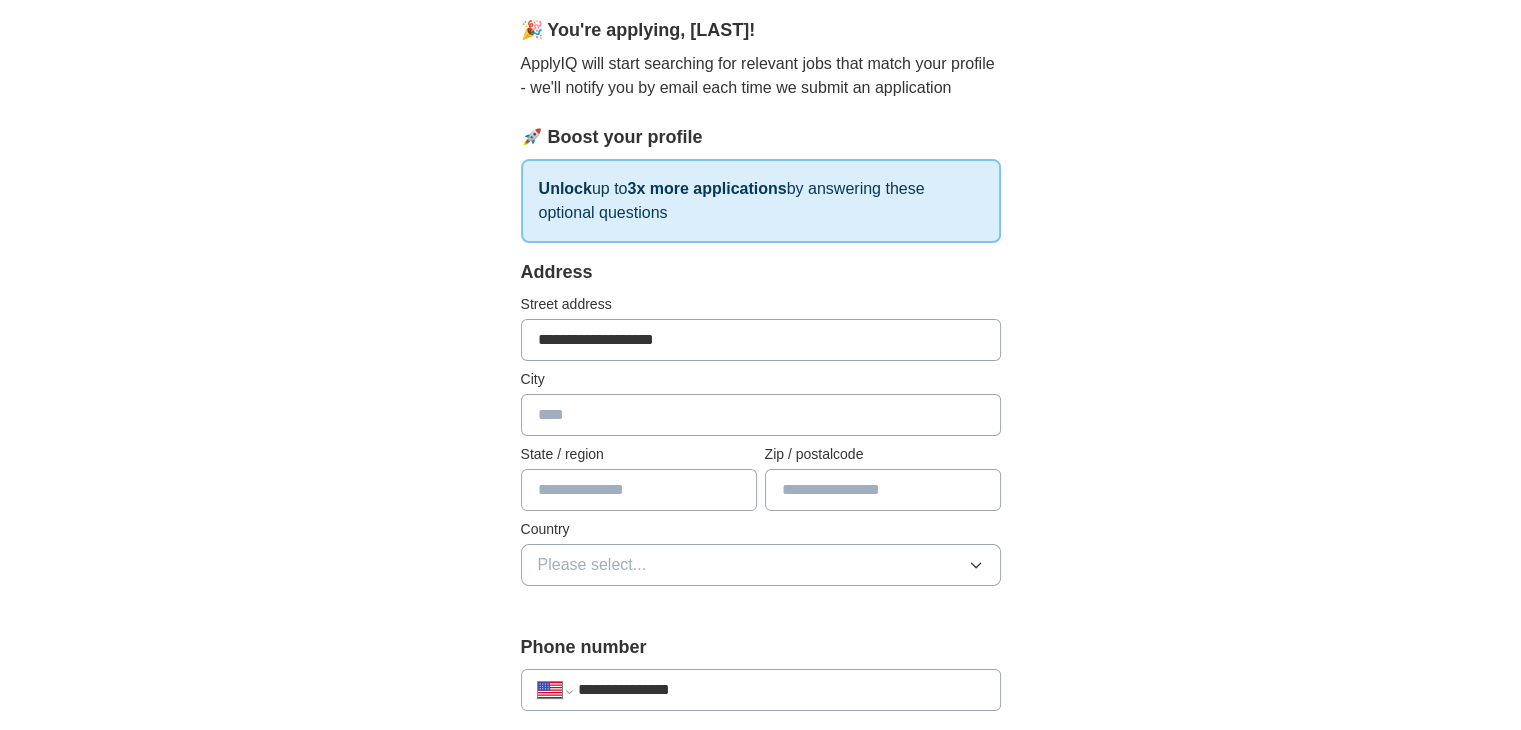 type on "**********" 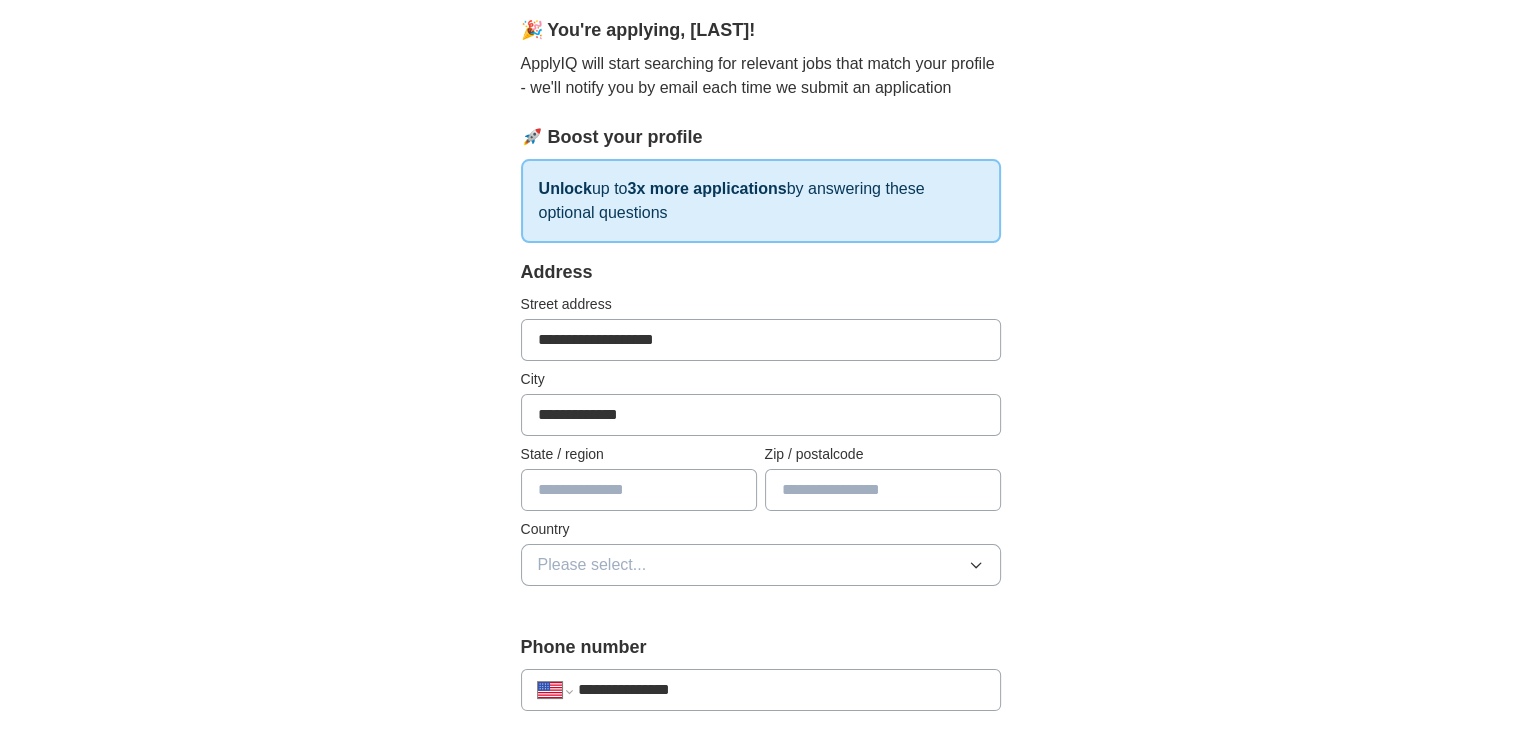 type on "******" 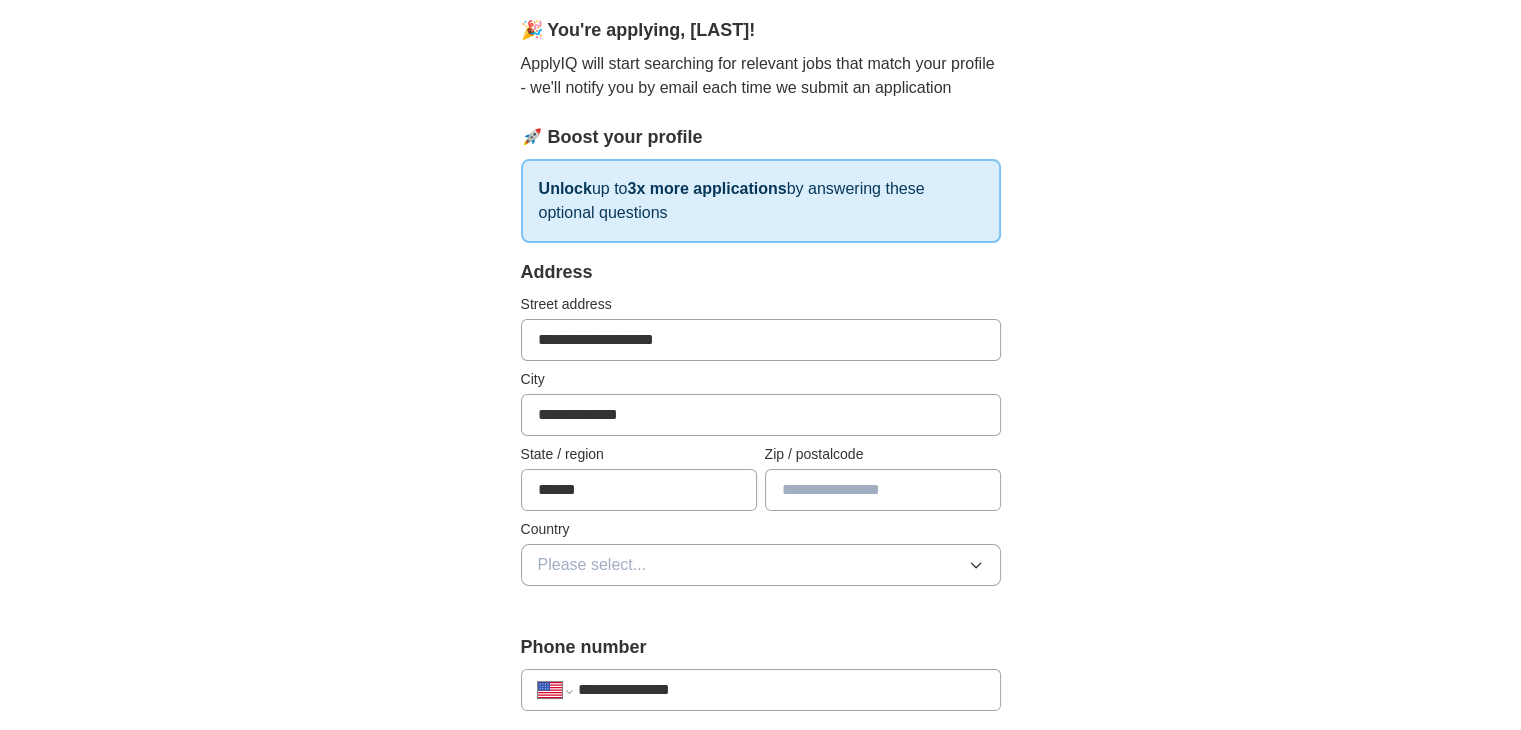 type on "*****" 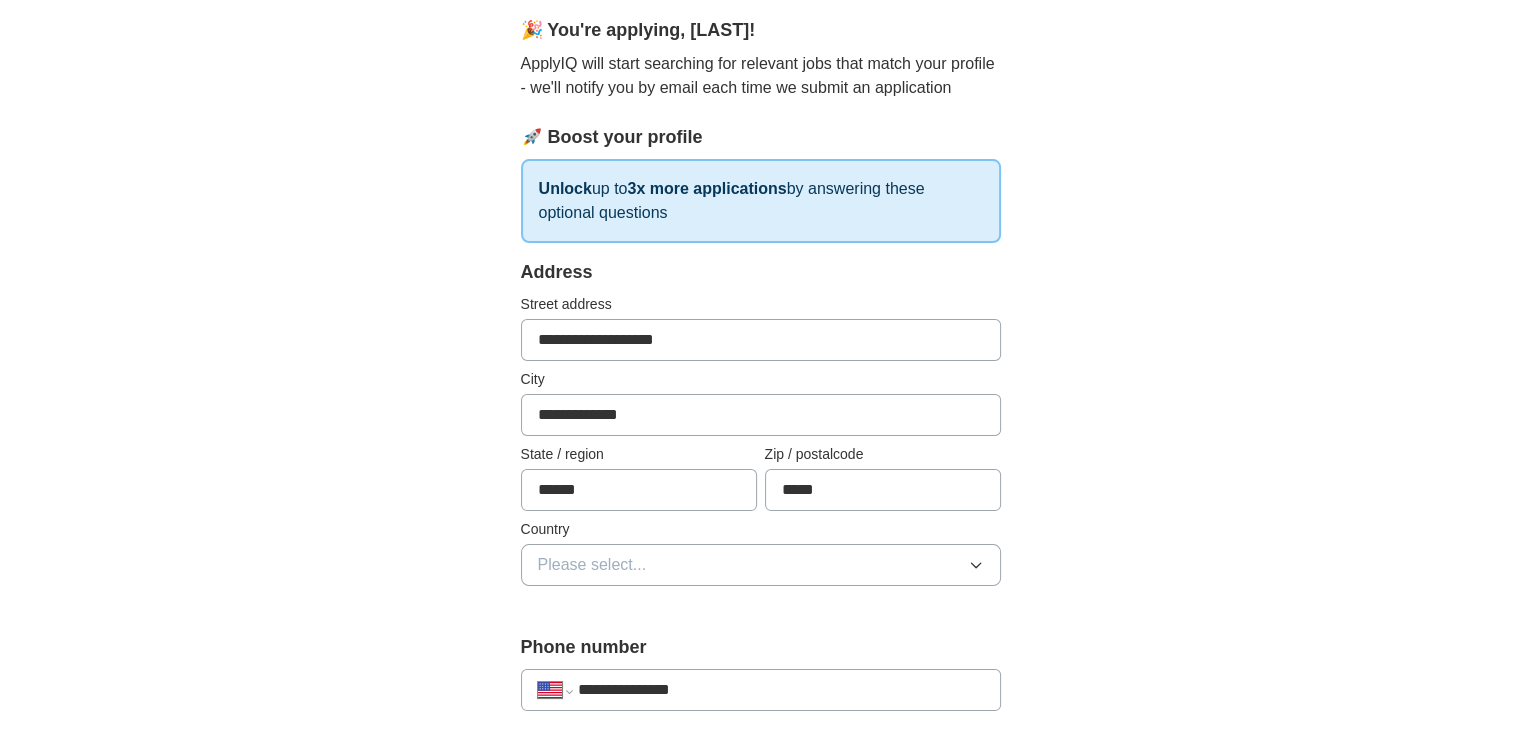 click on "Please select..." at bounding box center [761, 565] 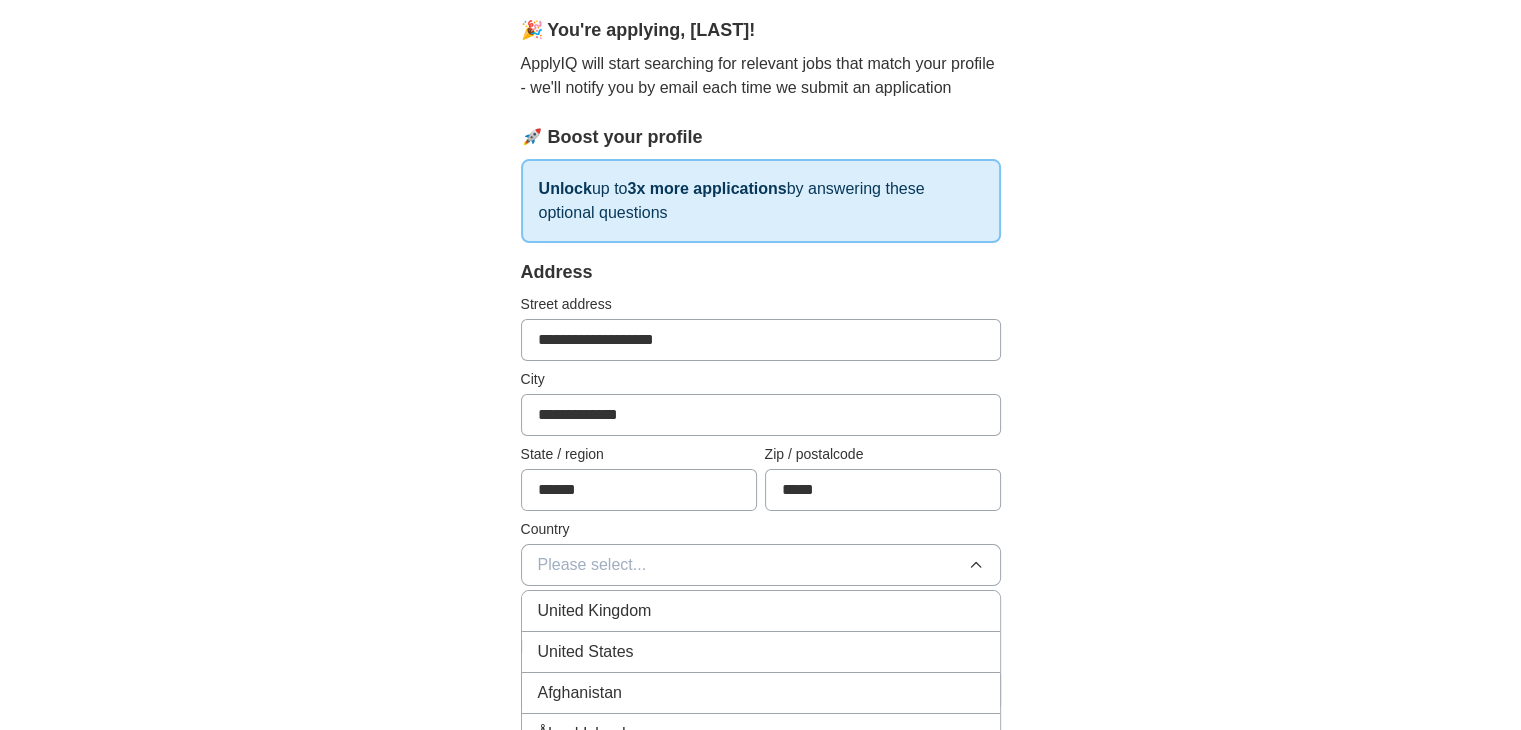 click on "United States" at bounding box center [586, 652] 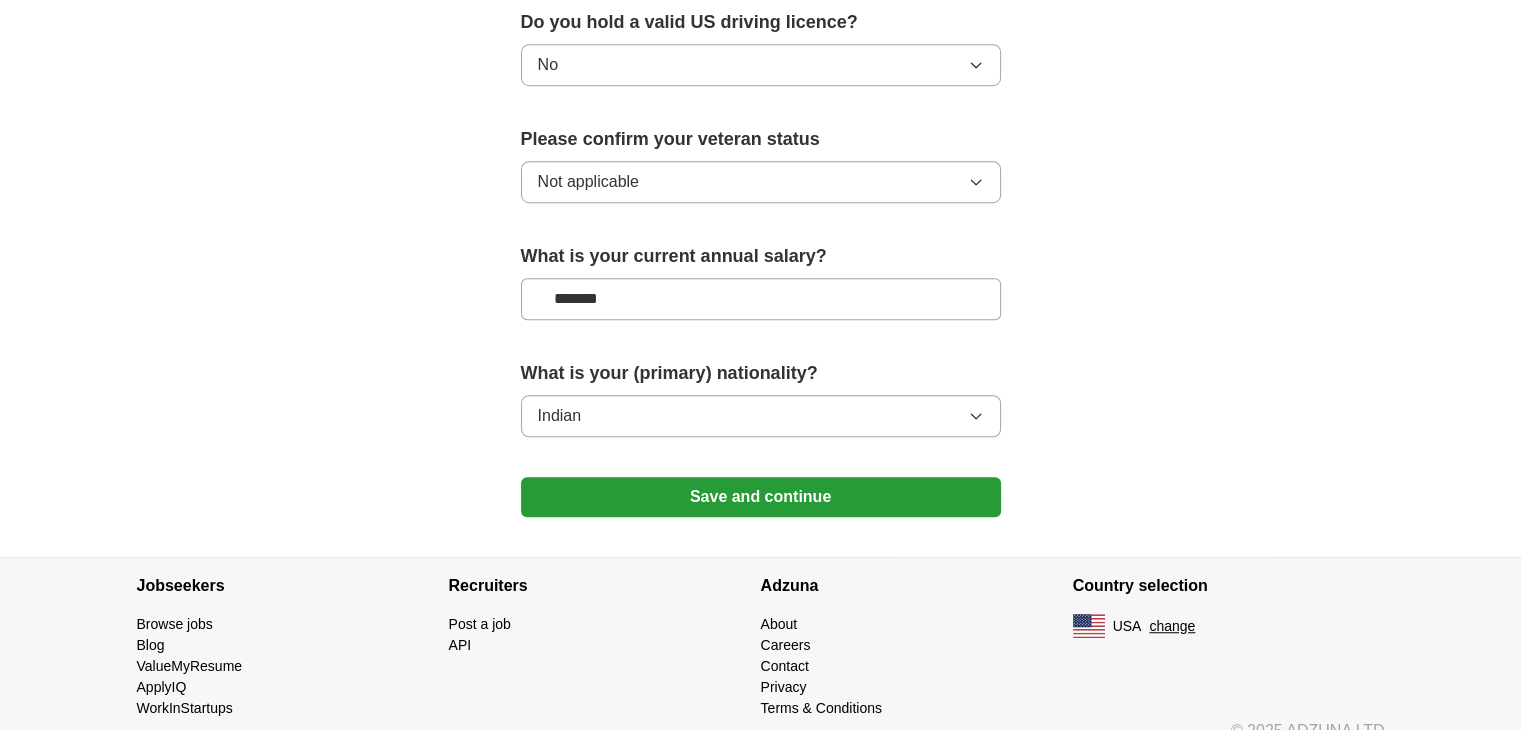 scroll, scrollTop: 1306, scrollLeft: 0, axis: vertical 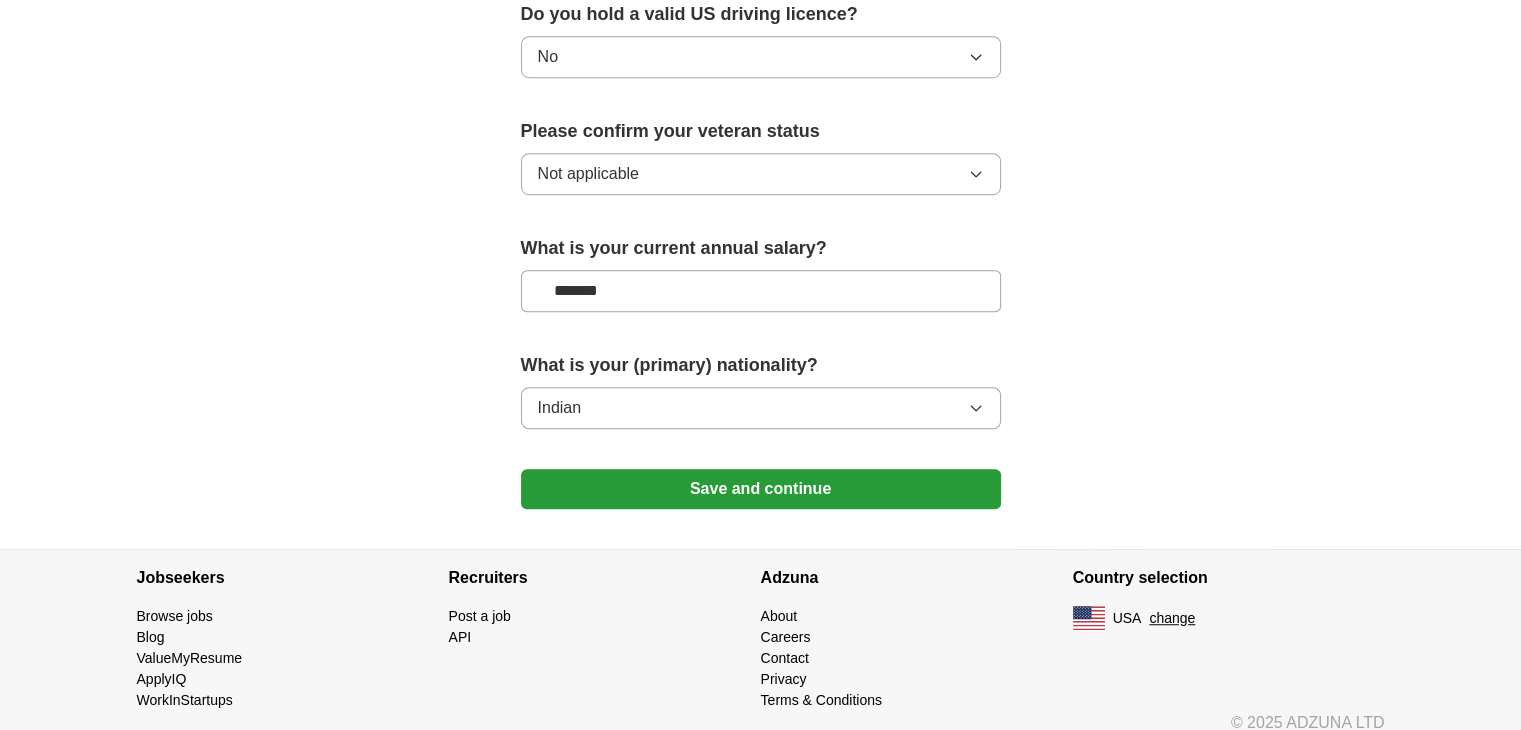 click on "Save and continue" at bounding box center [761, 489] 